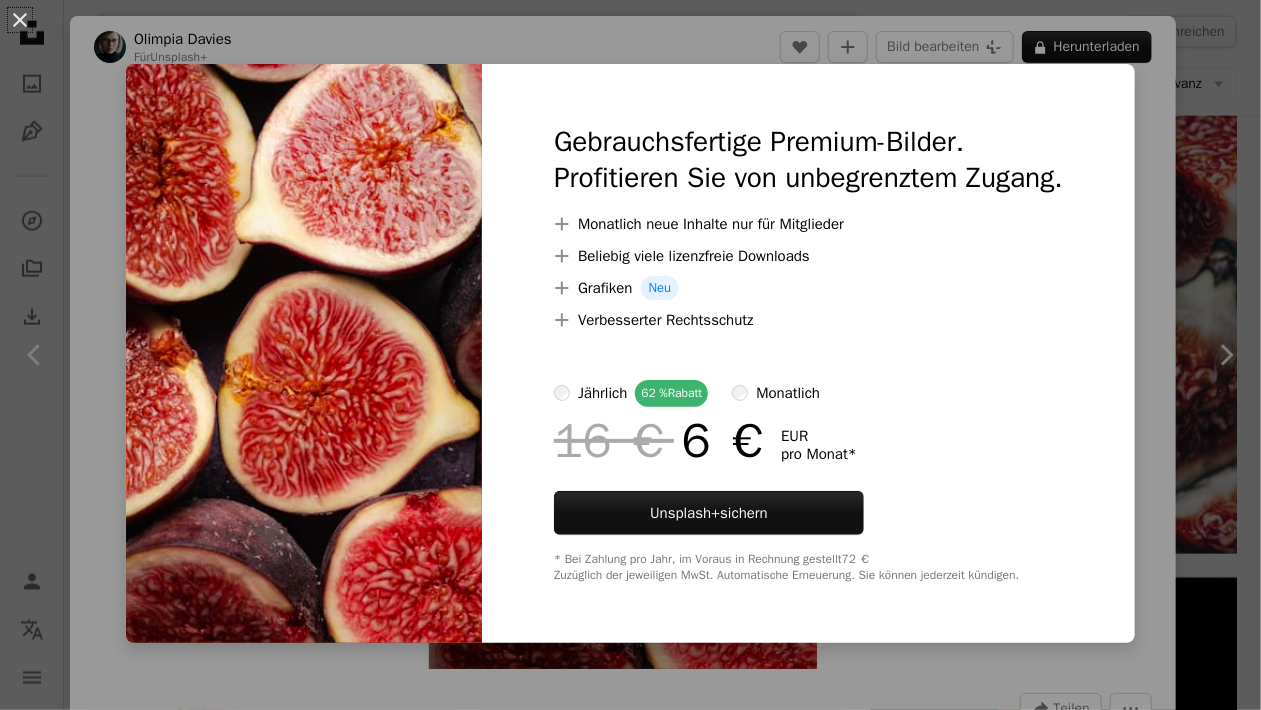 scroll, scrollTop: 1026, scrollLeft: 0, axis: vertical 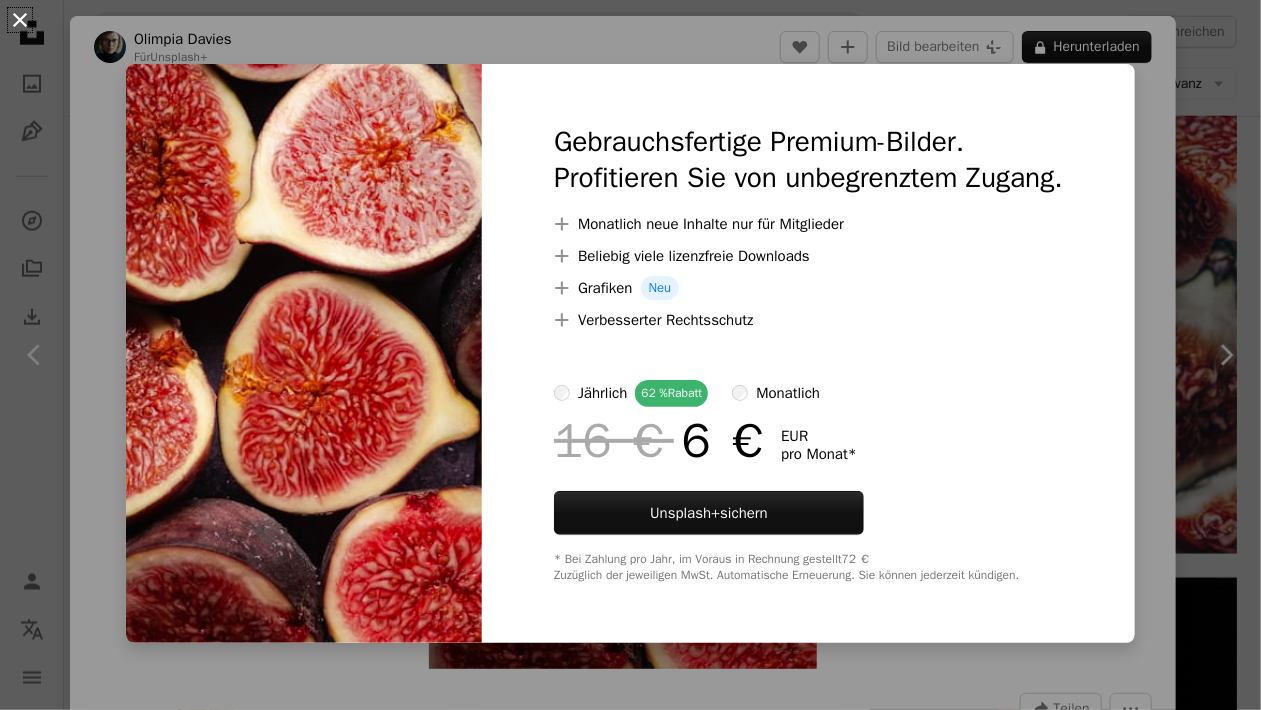 click on "An X shape" at bounding box center (20, 20) 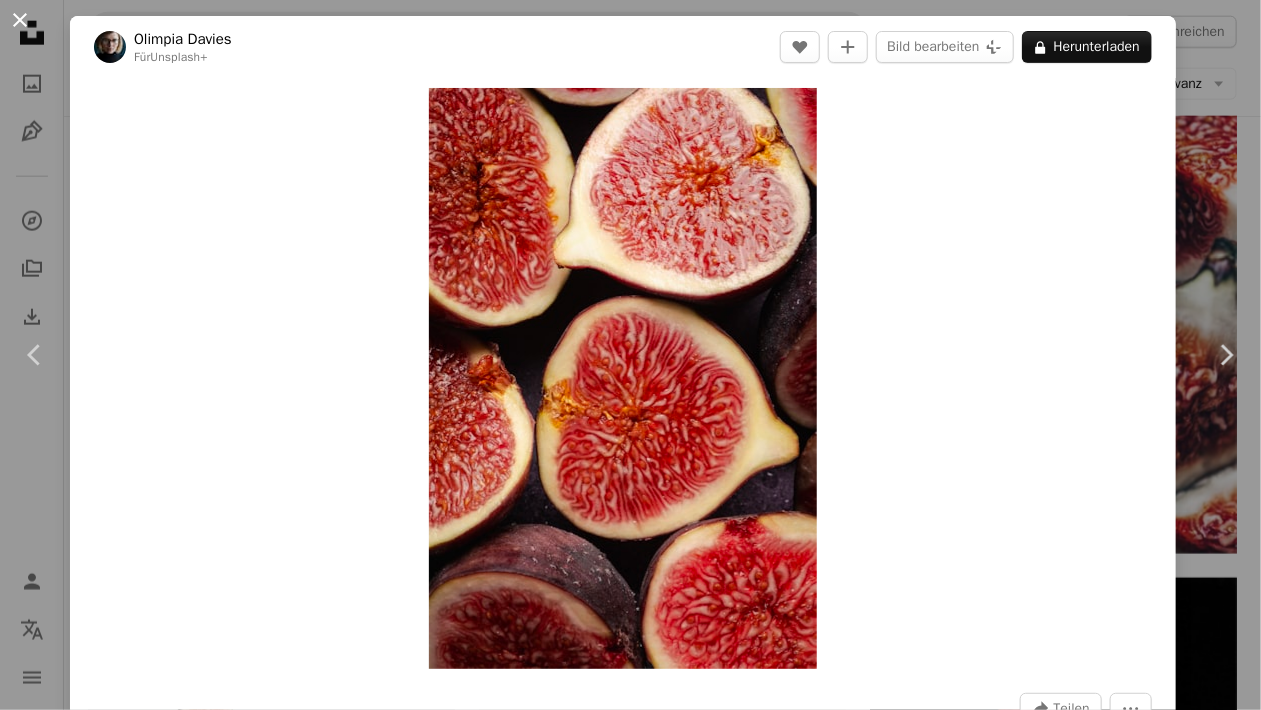 click on "An X shape" at bounding box center [20, 20] 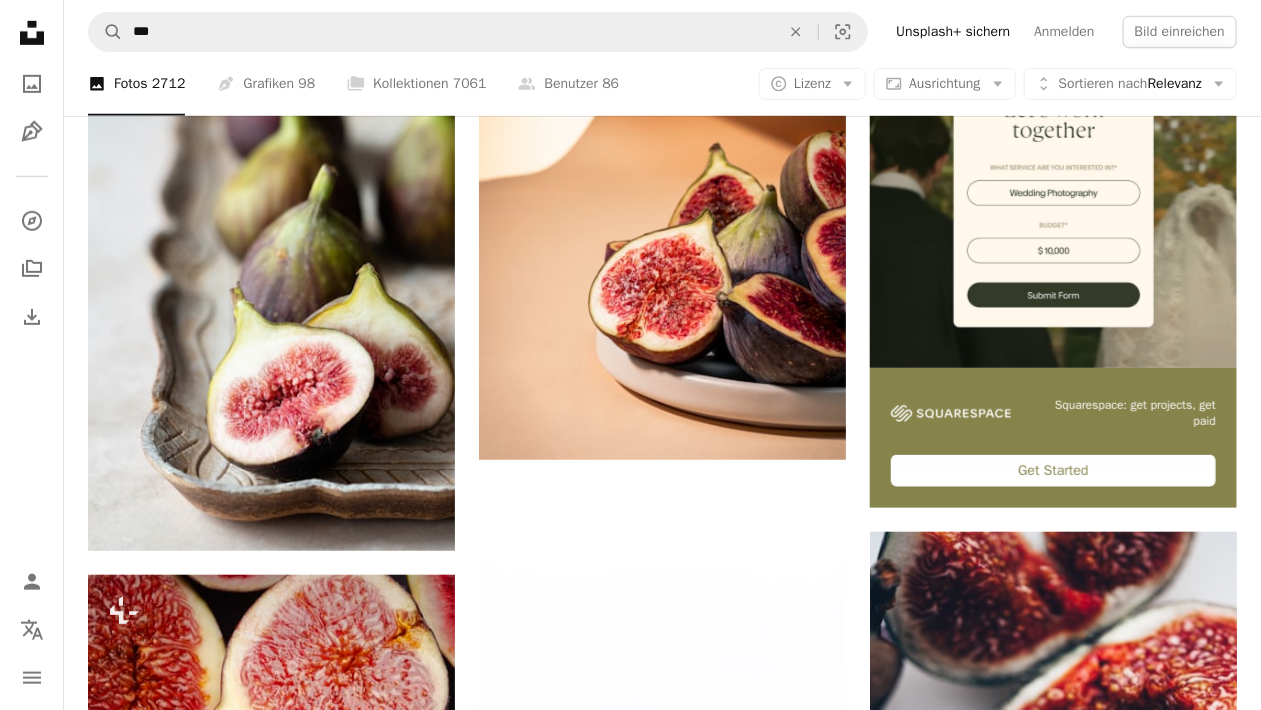 scroll, scrollTop: 287, scrollLeft: 0, axis: vertical 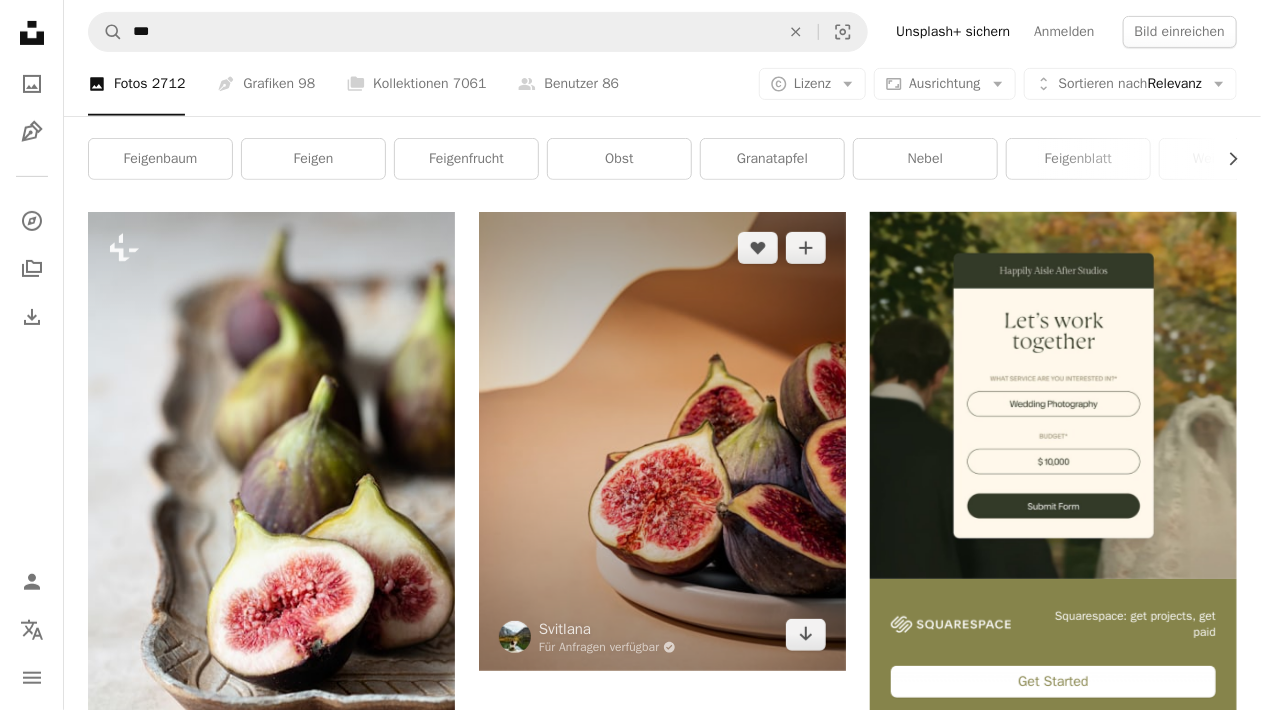 click at bounding box center [662, 441] 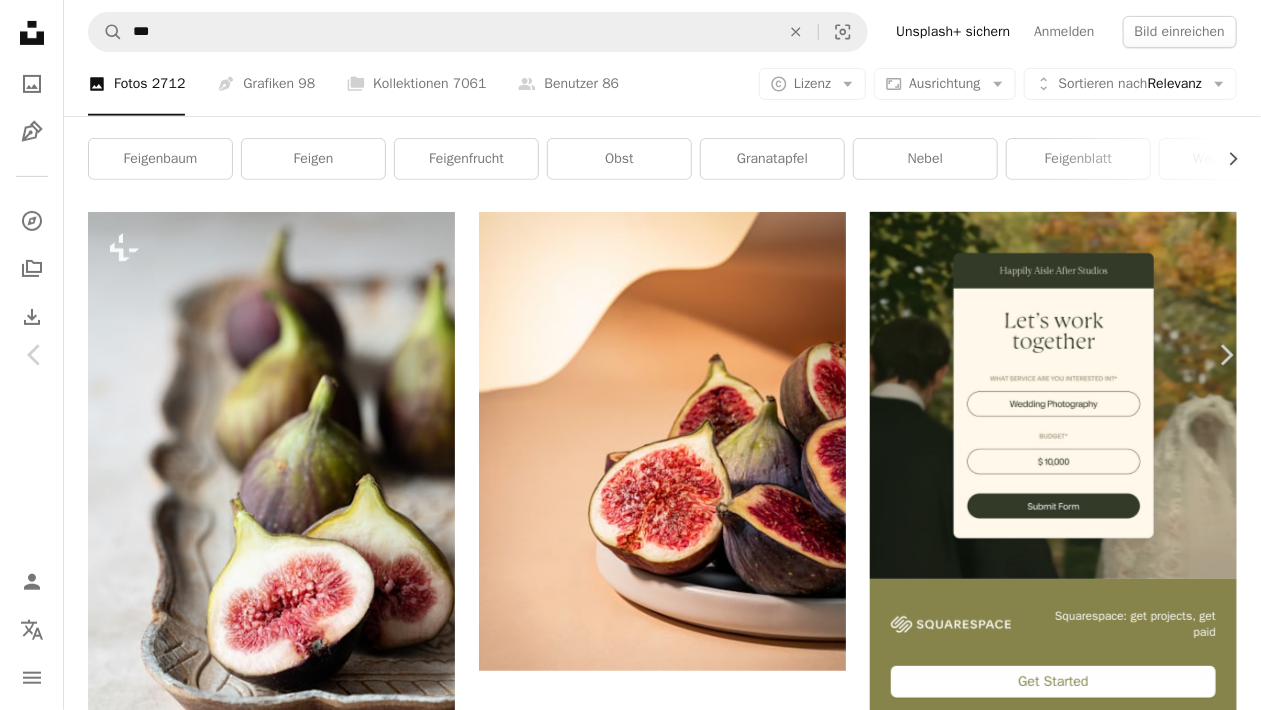 click on "Kostenlos herunterladen" at bounding box center (1030, 4809) 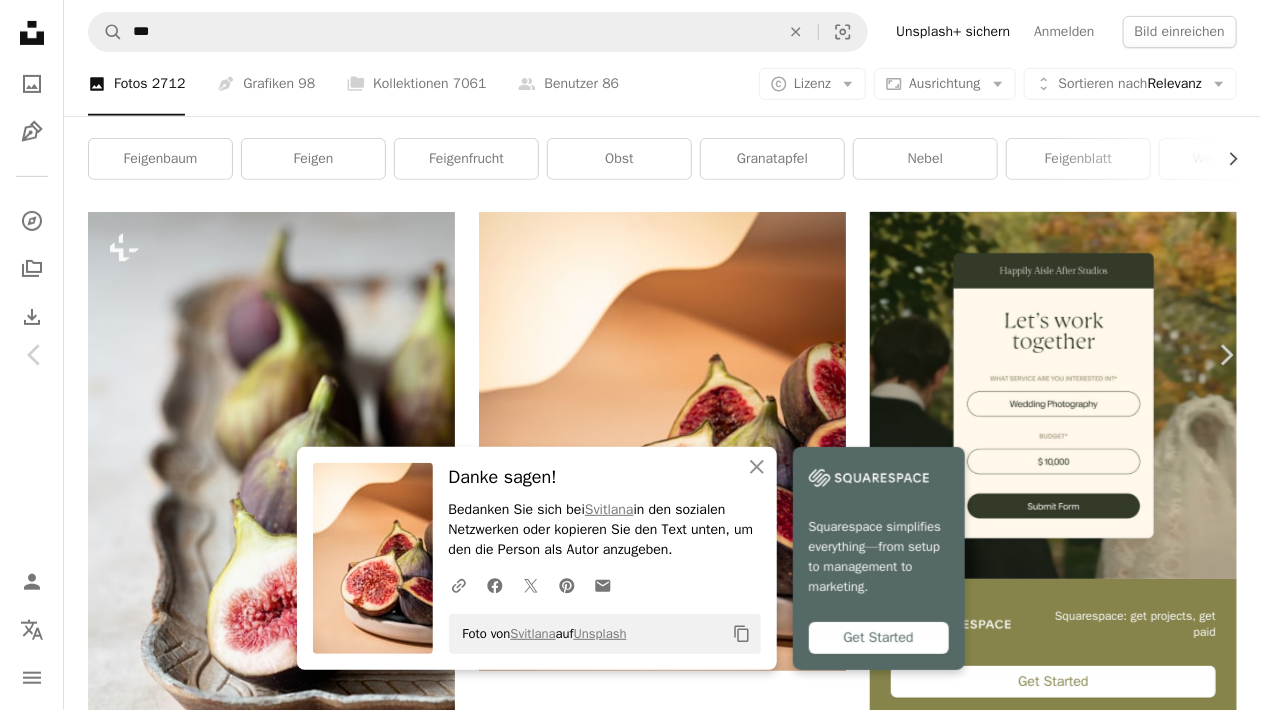 click on "An X shape" at bounding box center (20, 20) 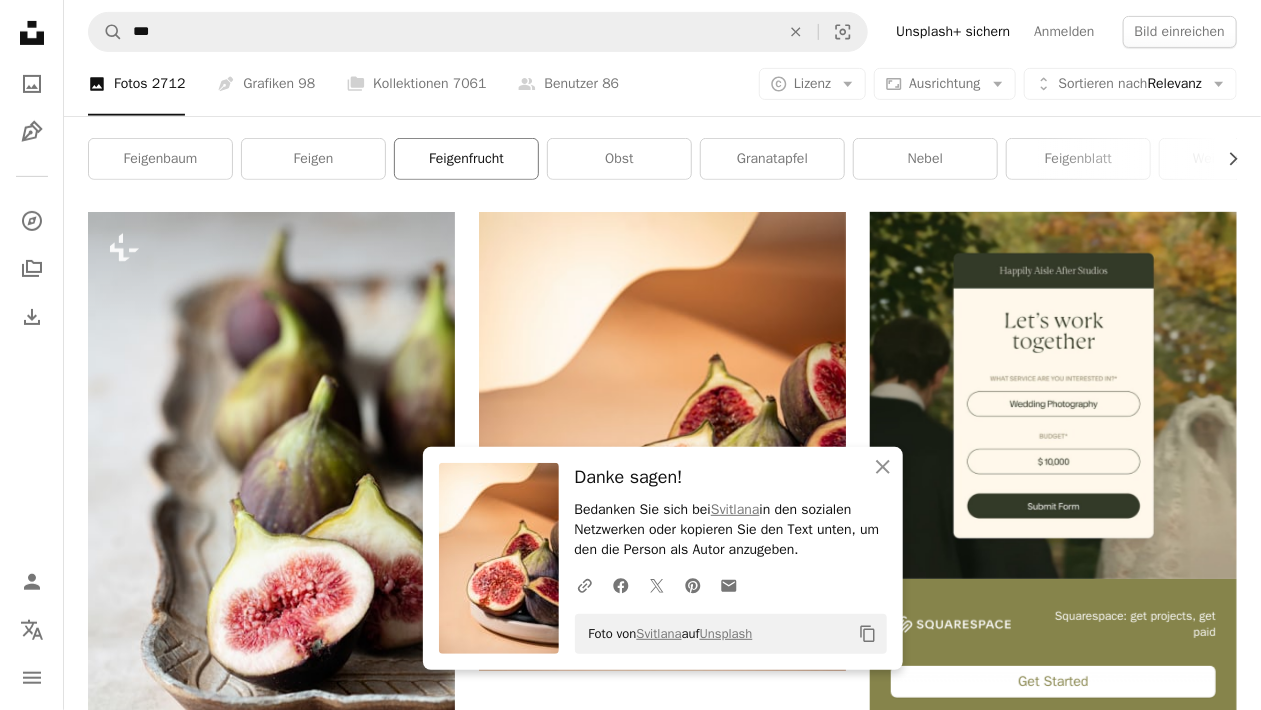 scroll, scrollTop: 0, scrollLeft: 0, axis: both 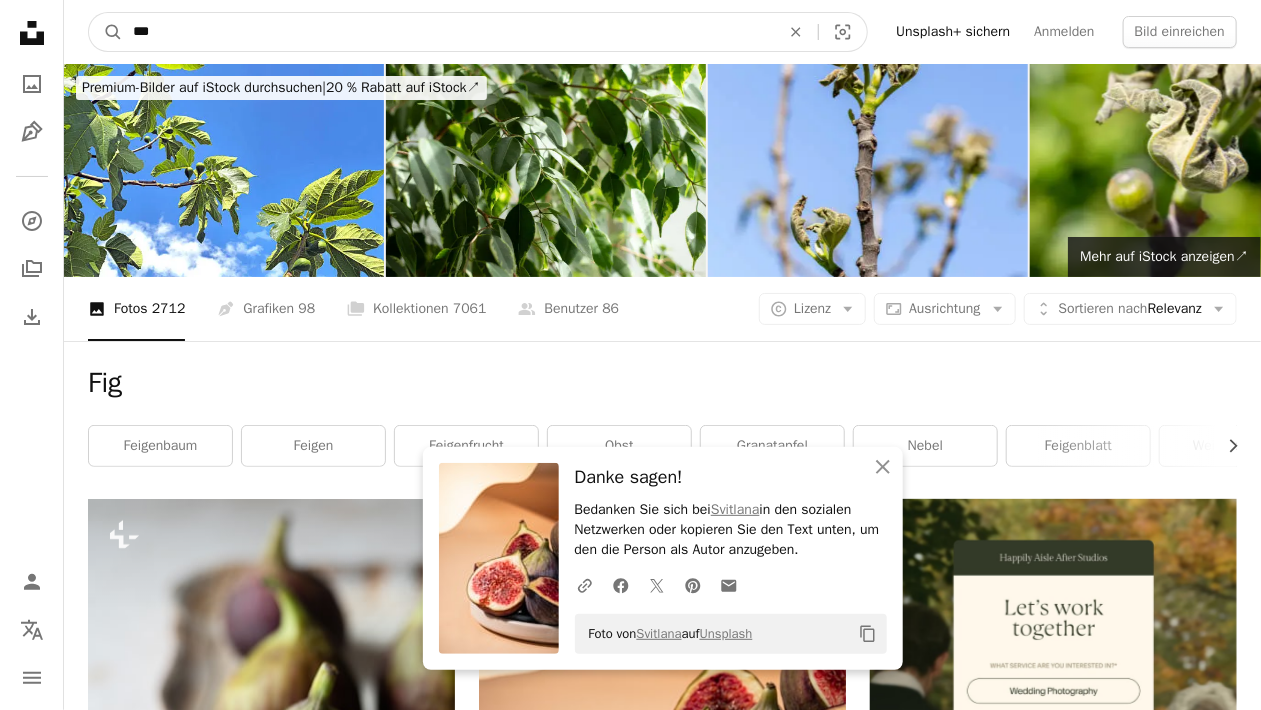 click on "***" at bounding box center [448, 32] 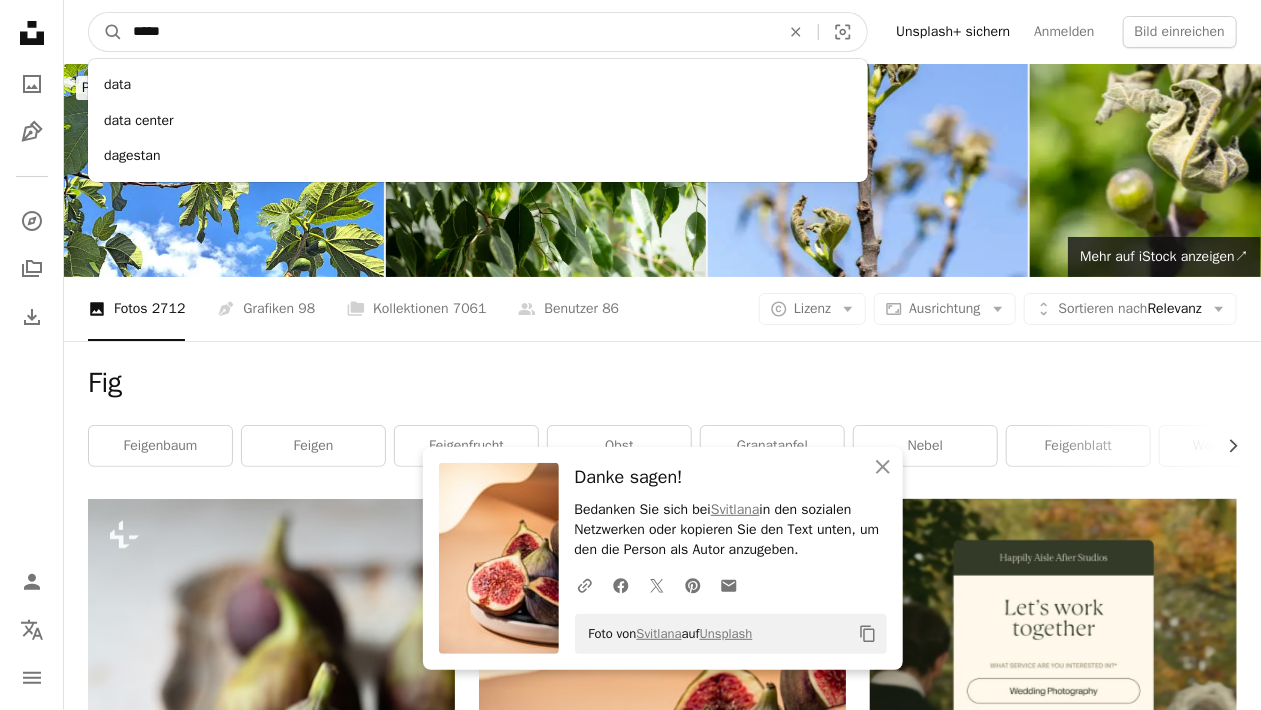 type on "*****" 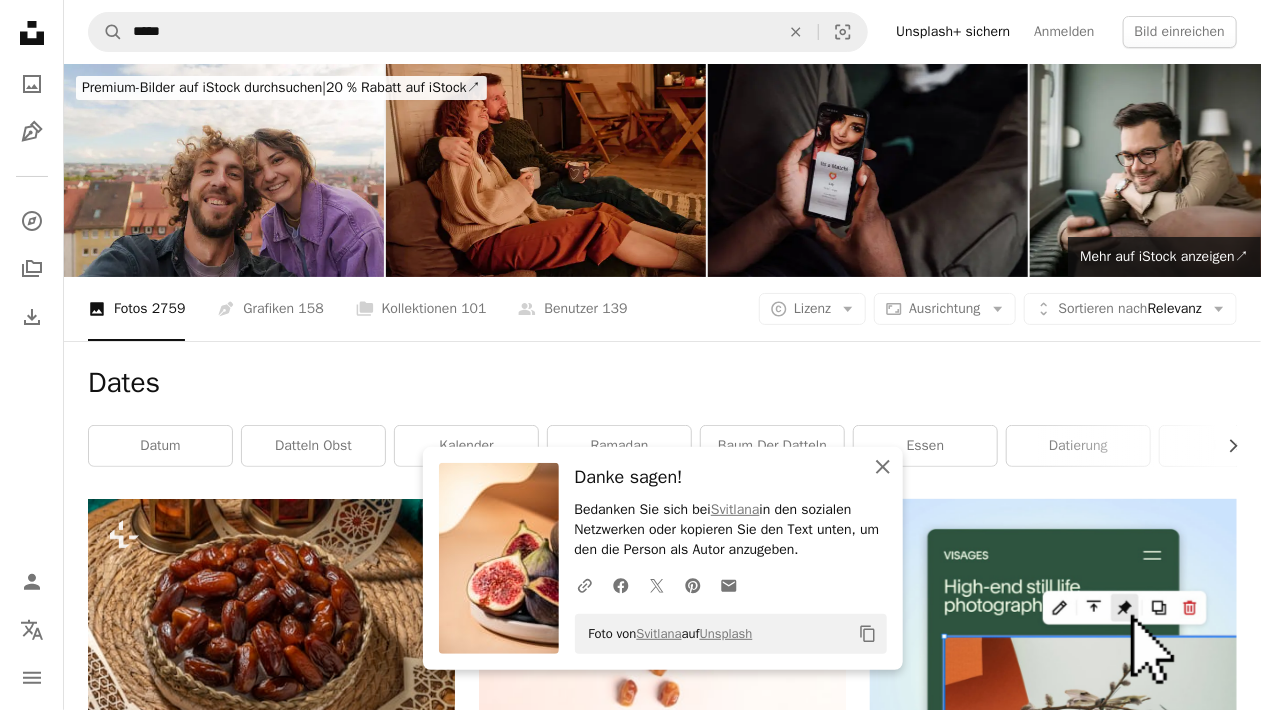 click 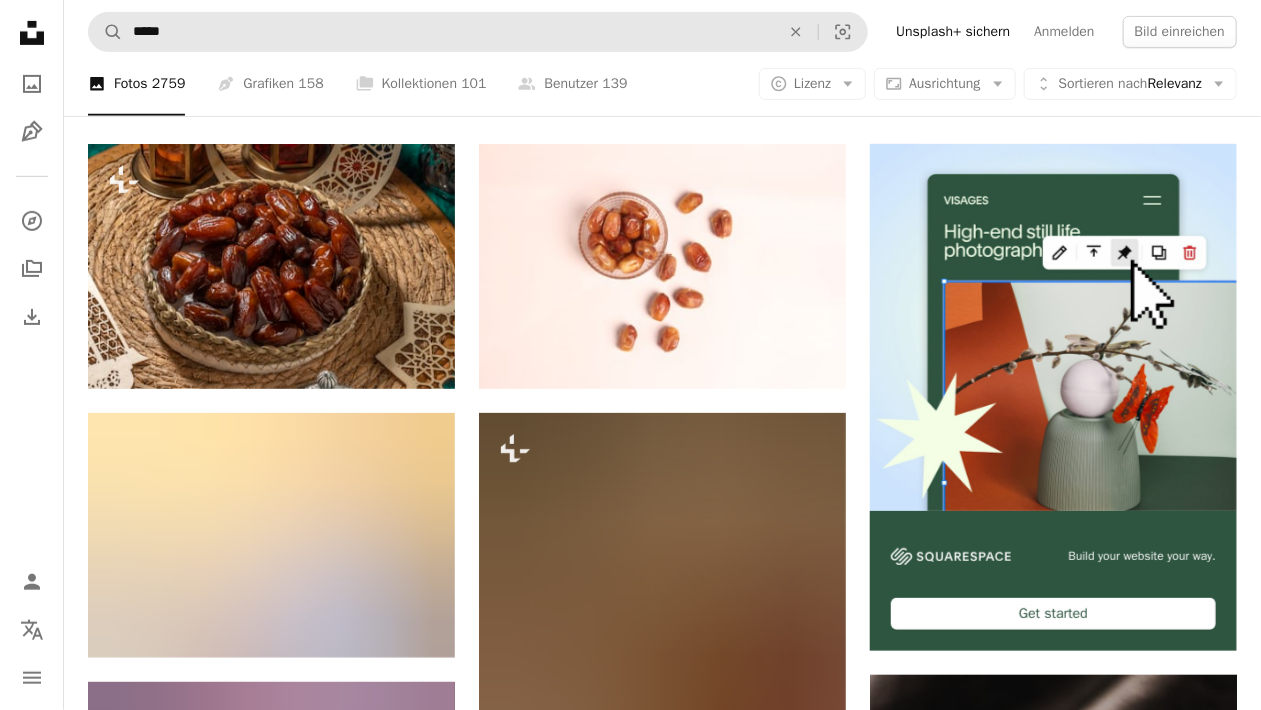 scroll, scrollTop: 354, scrollLeft: 0, axis: vertical 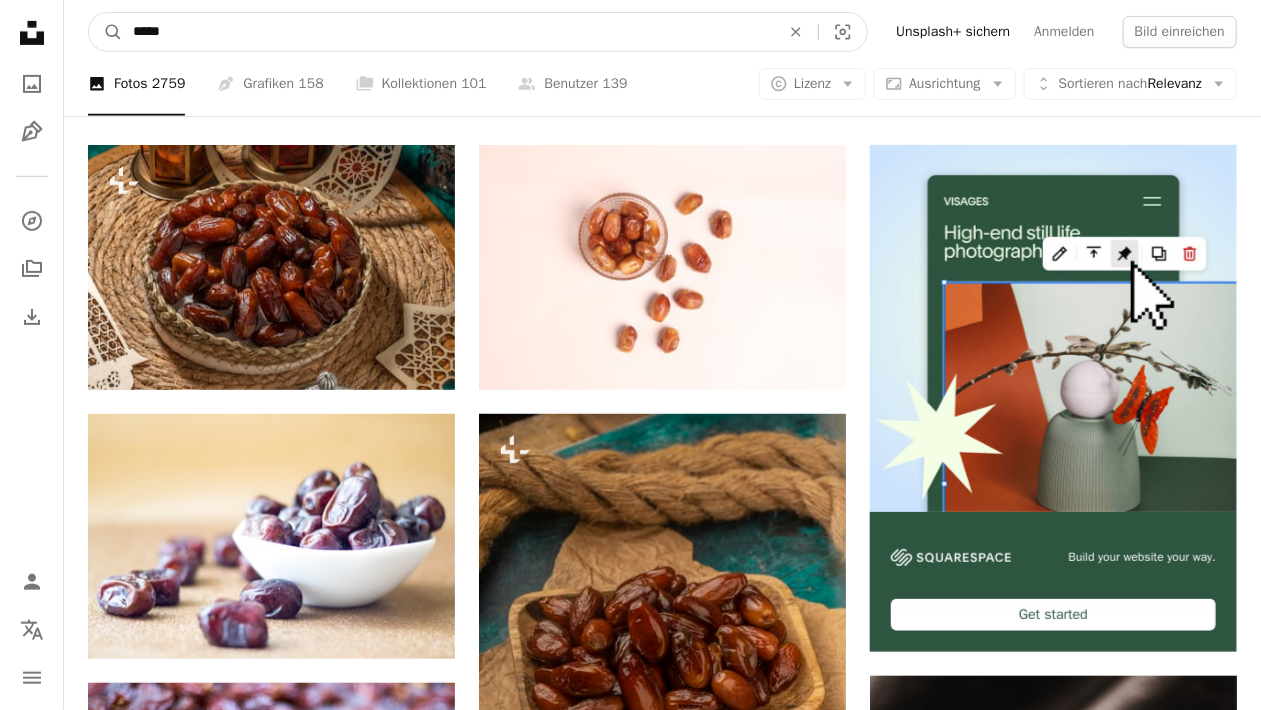 click on "*****" at bounding box center [448, 32] 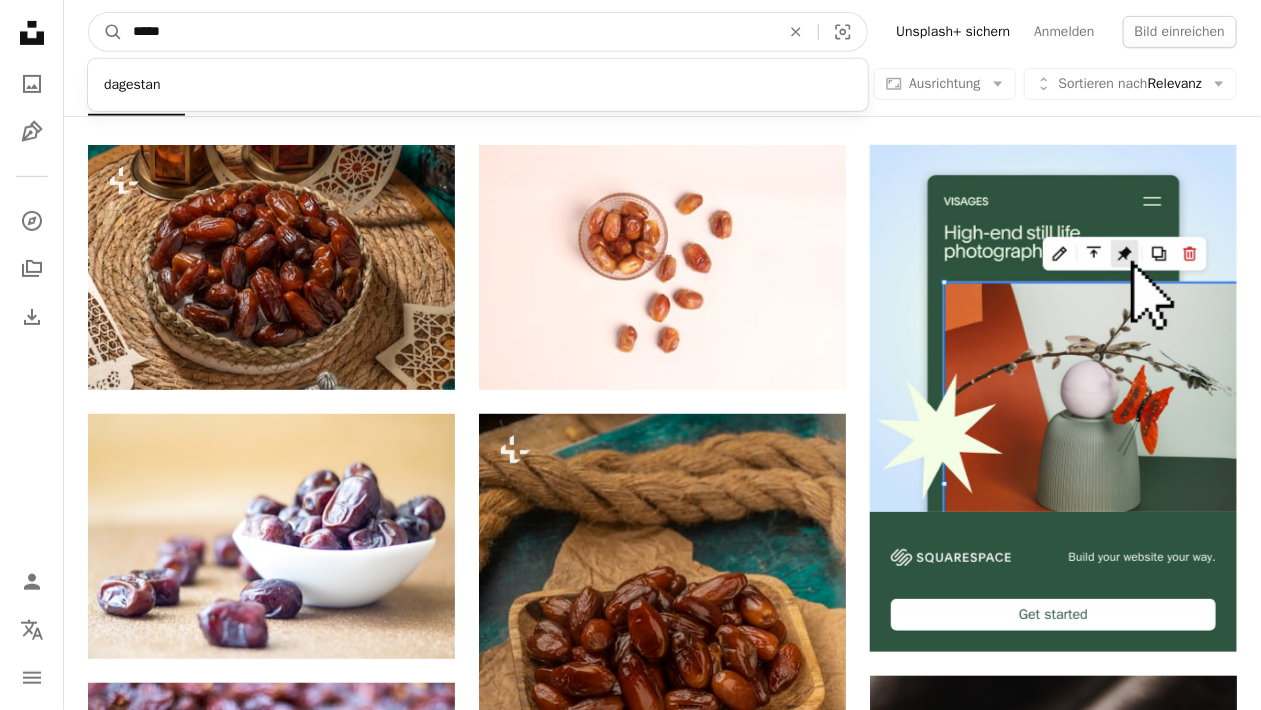 click on "*****" at bounding box center (448, 32) 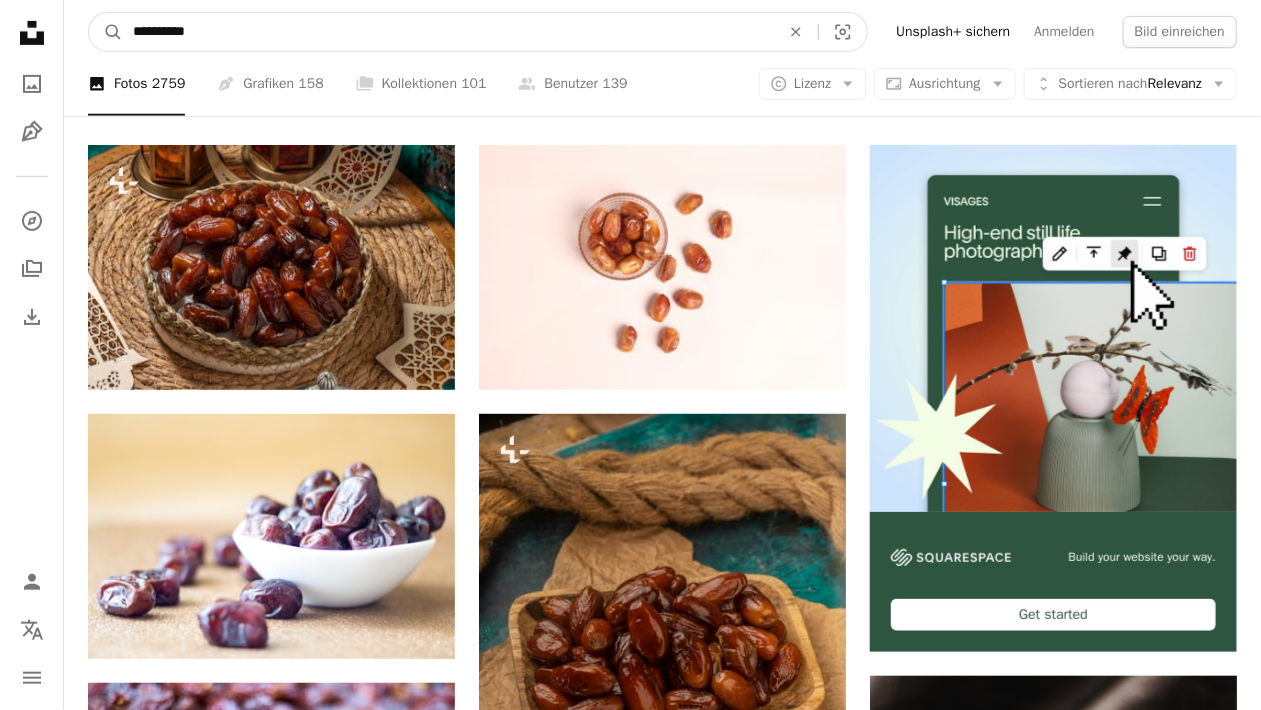 type on "**********" 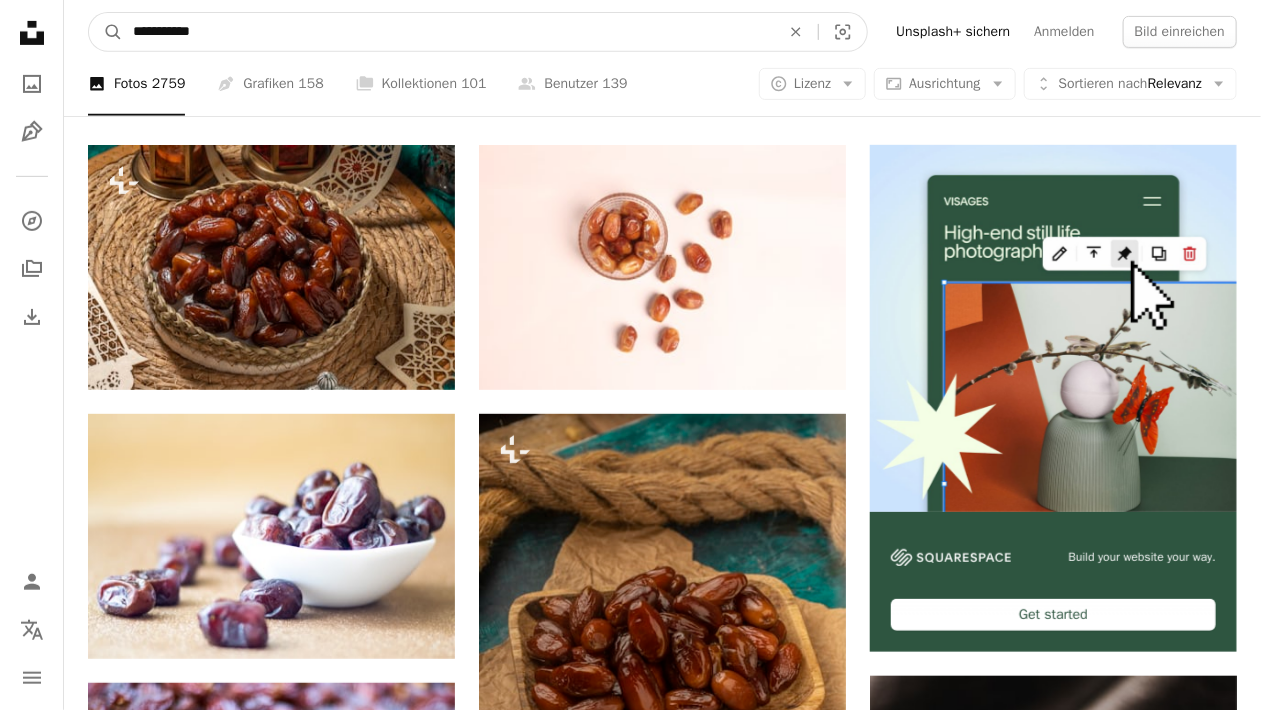 click on "A magnifying glass" at bounding box center [106, 32] 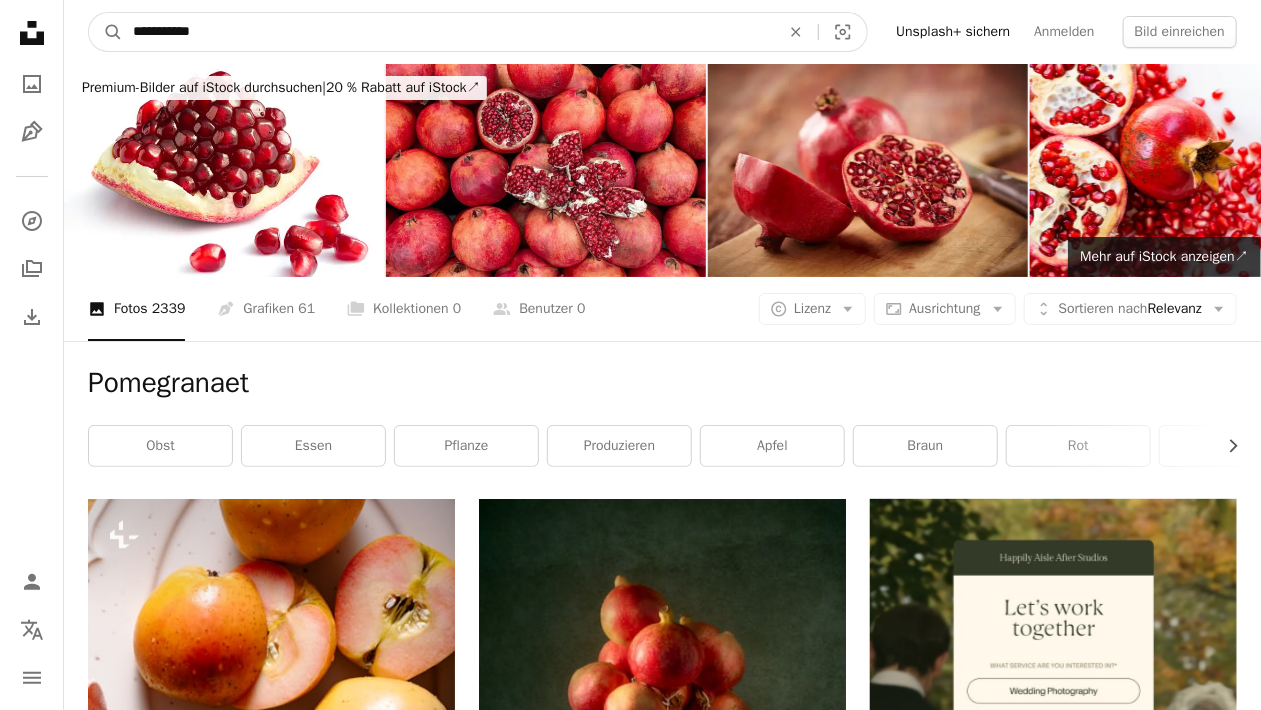 click on "**********" at bounding box center (448, 32) 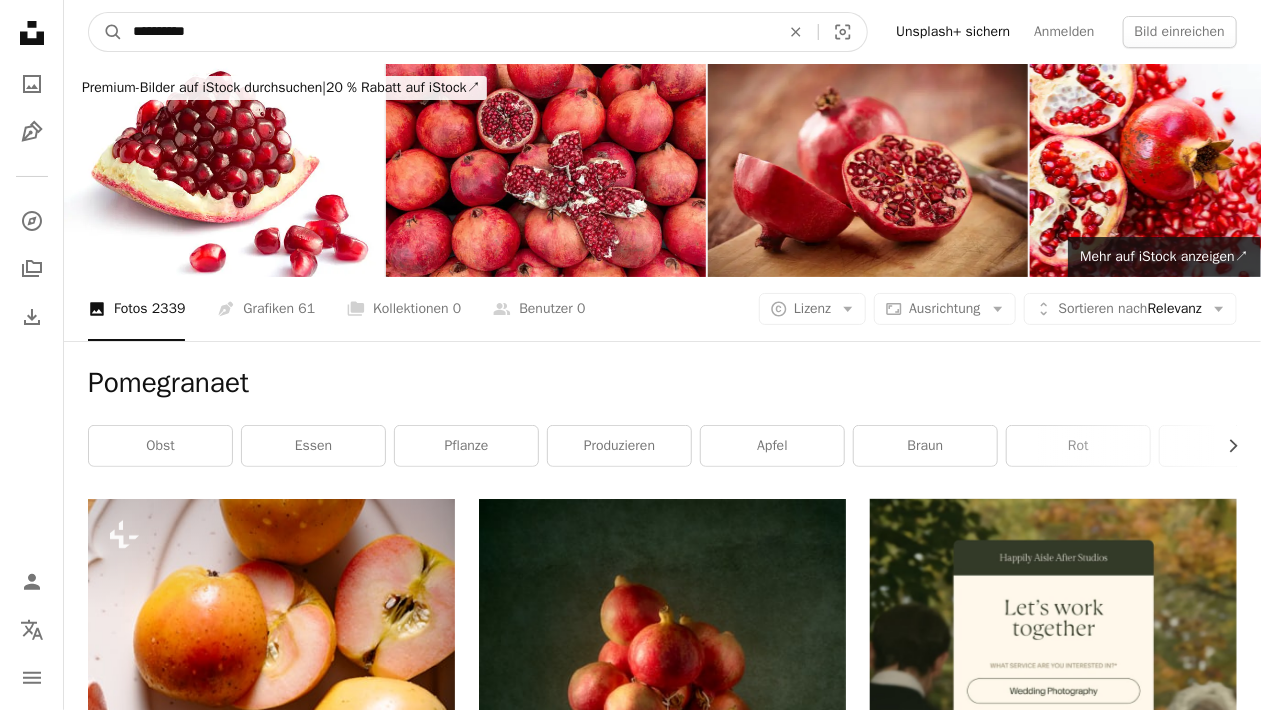 type on "**********" 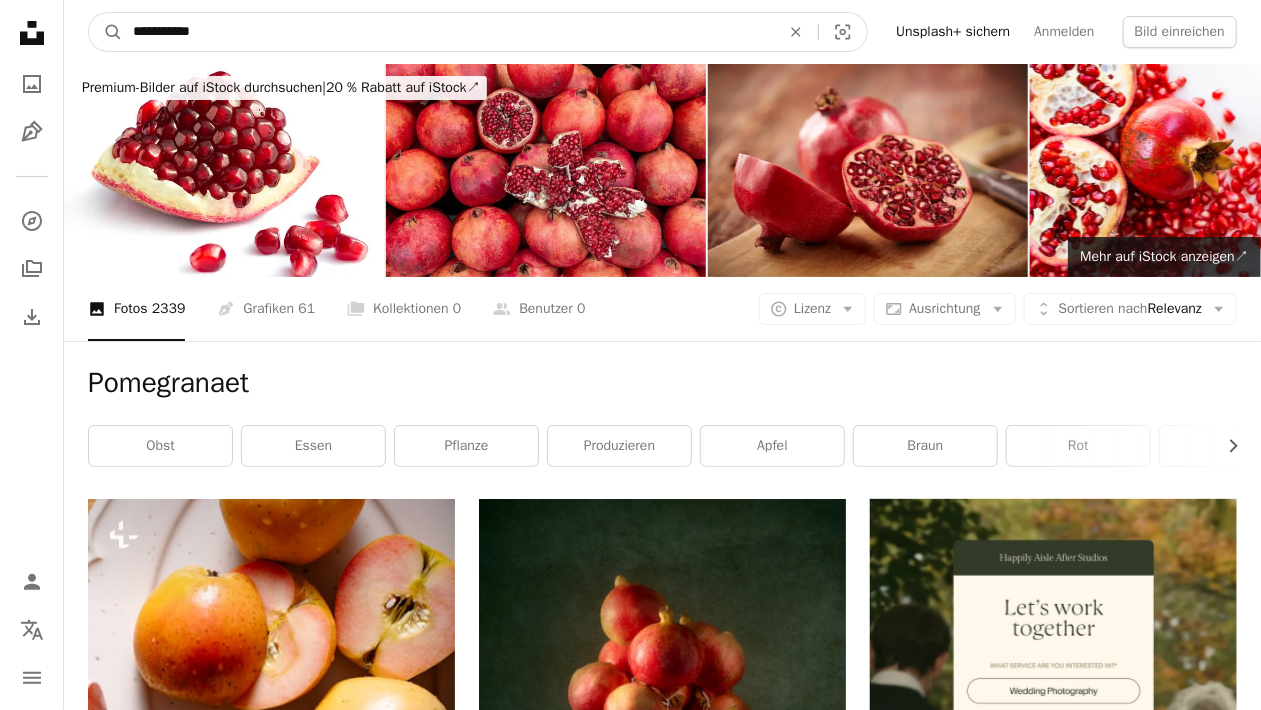 click on "A magnifying glass" at bounding box center (106, 32) 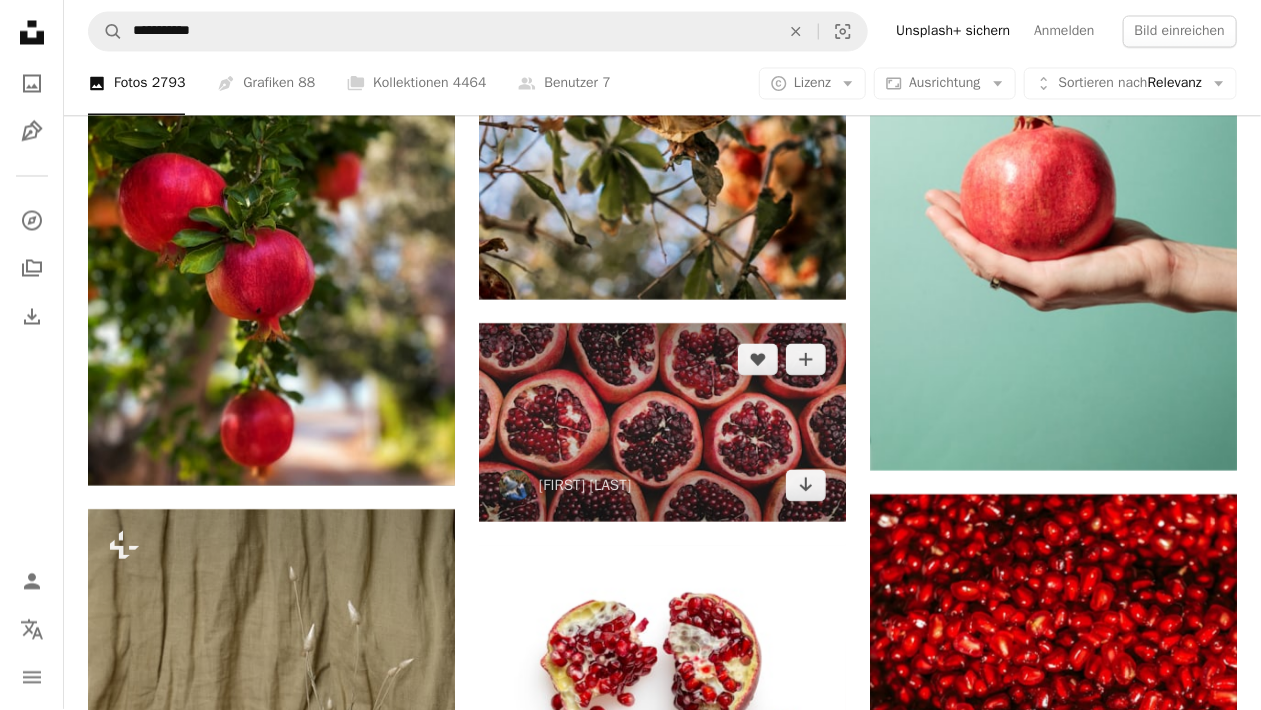 scroll, scrollTop: 1591, scrollLeft: 0, axis: vertical 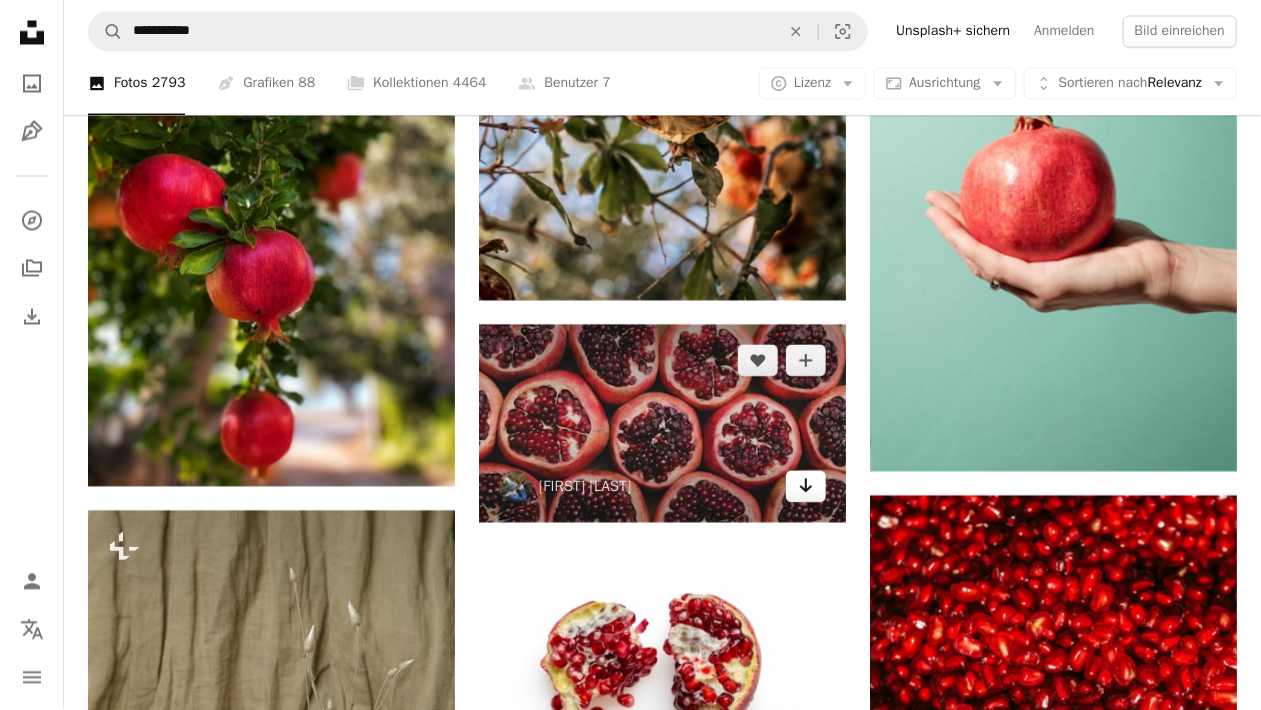 click on "Arrow pointing down" 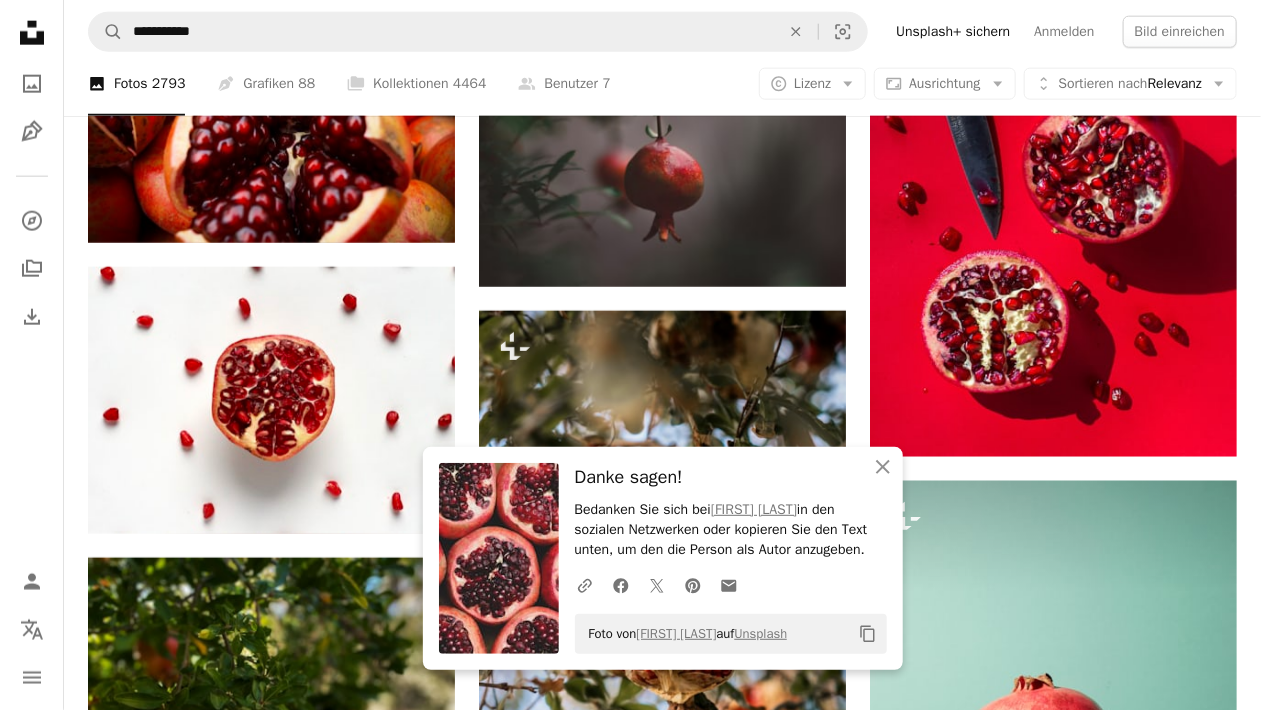 scroll, scrollTop: 1030, scrollLeft: 0, axis: vertical 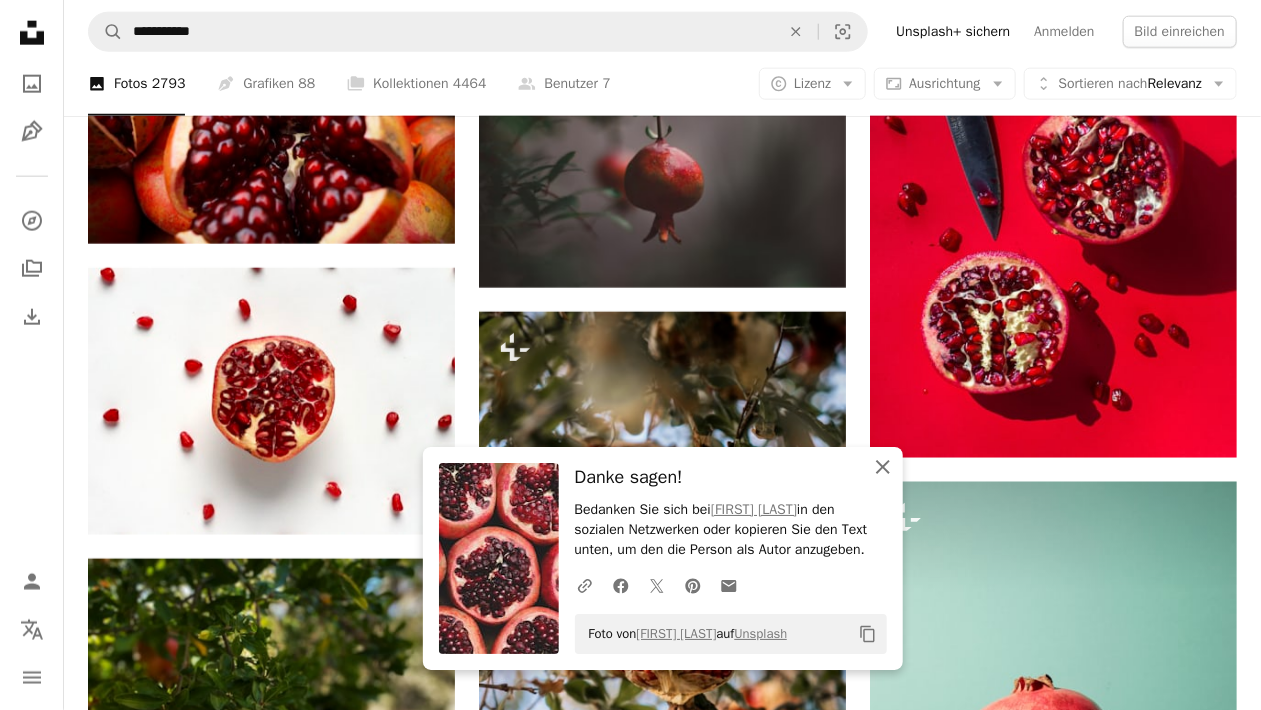 click 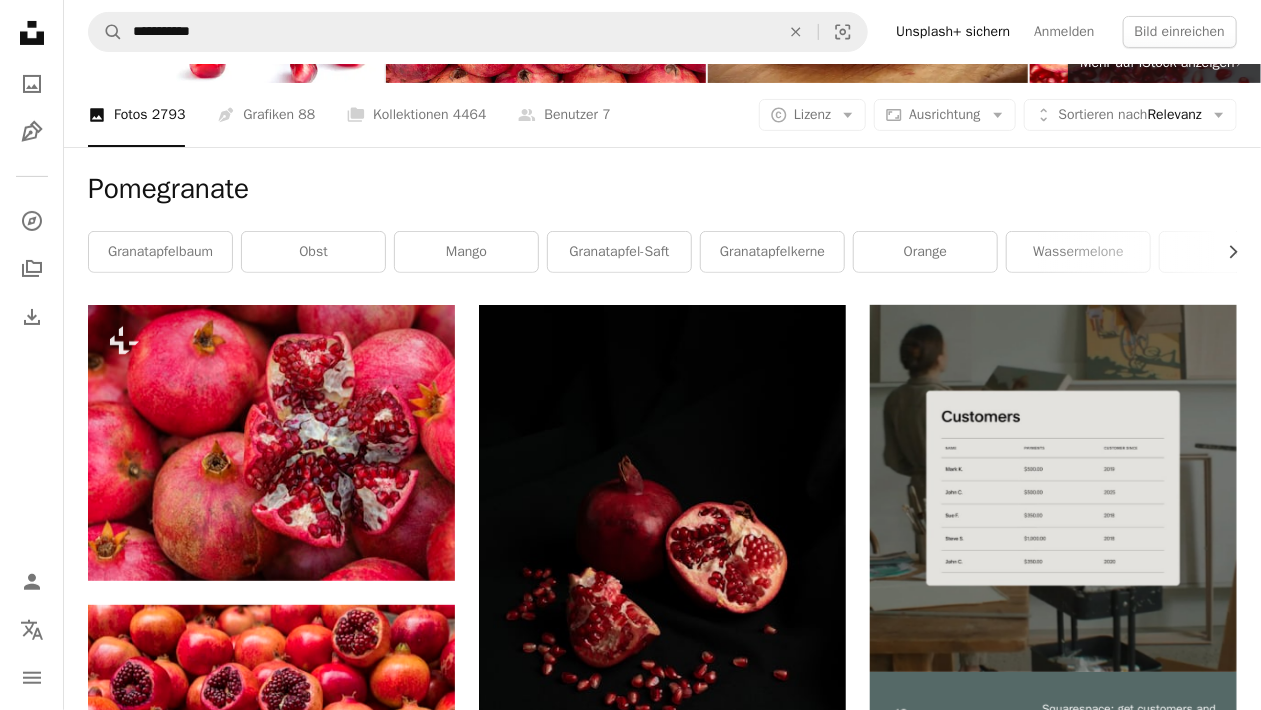 scroll, scrollTop: 0, scrollLeft: 0, axis: both 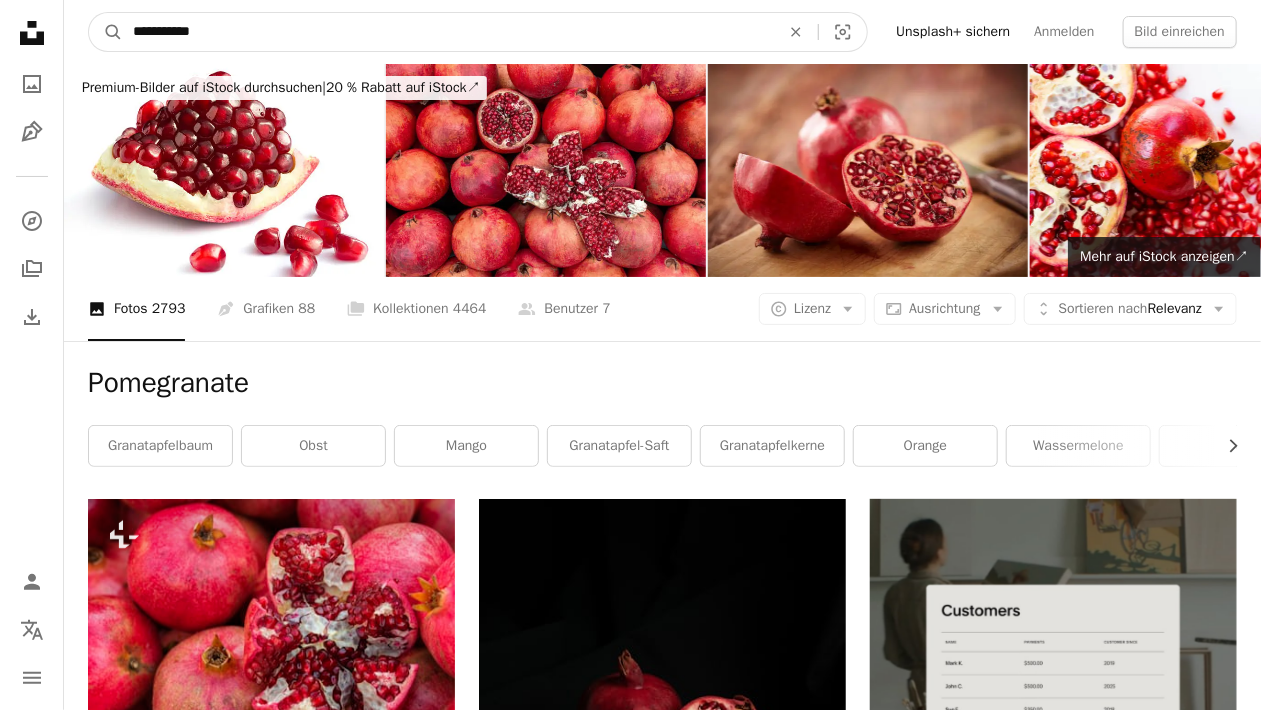 click on "**********" at bounding box center [448, 32] 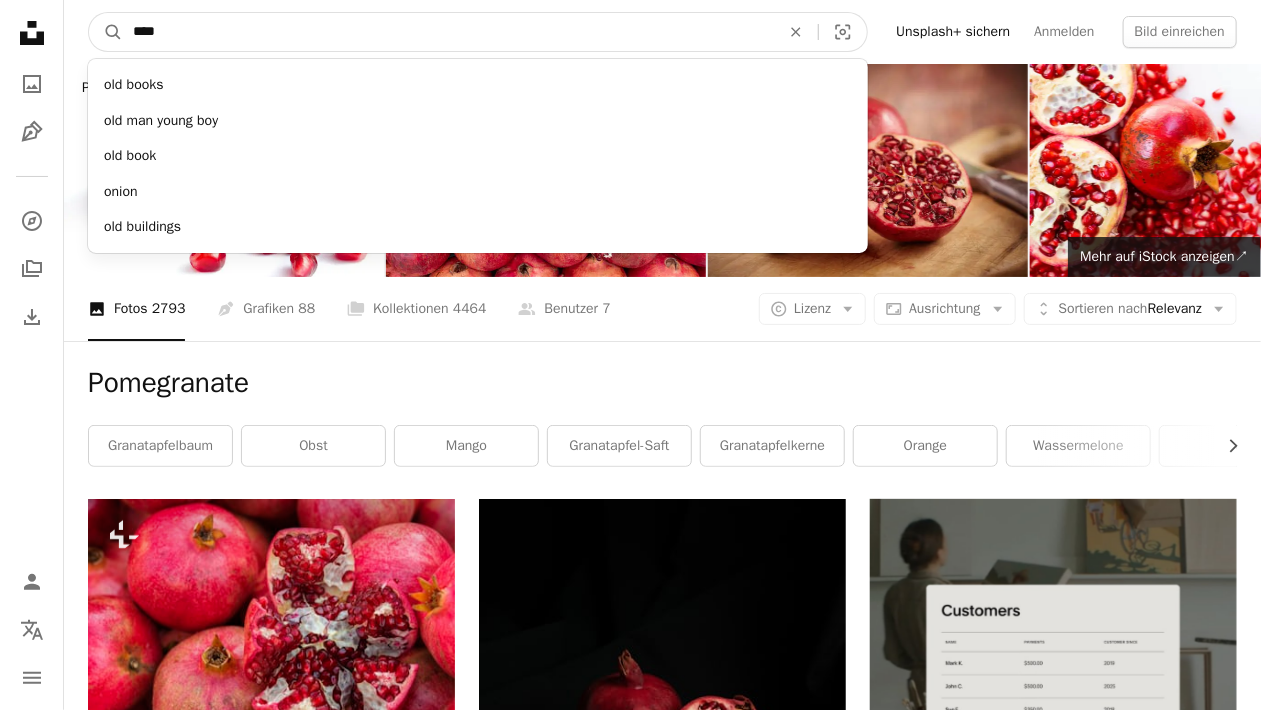type on "*****" 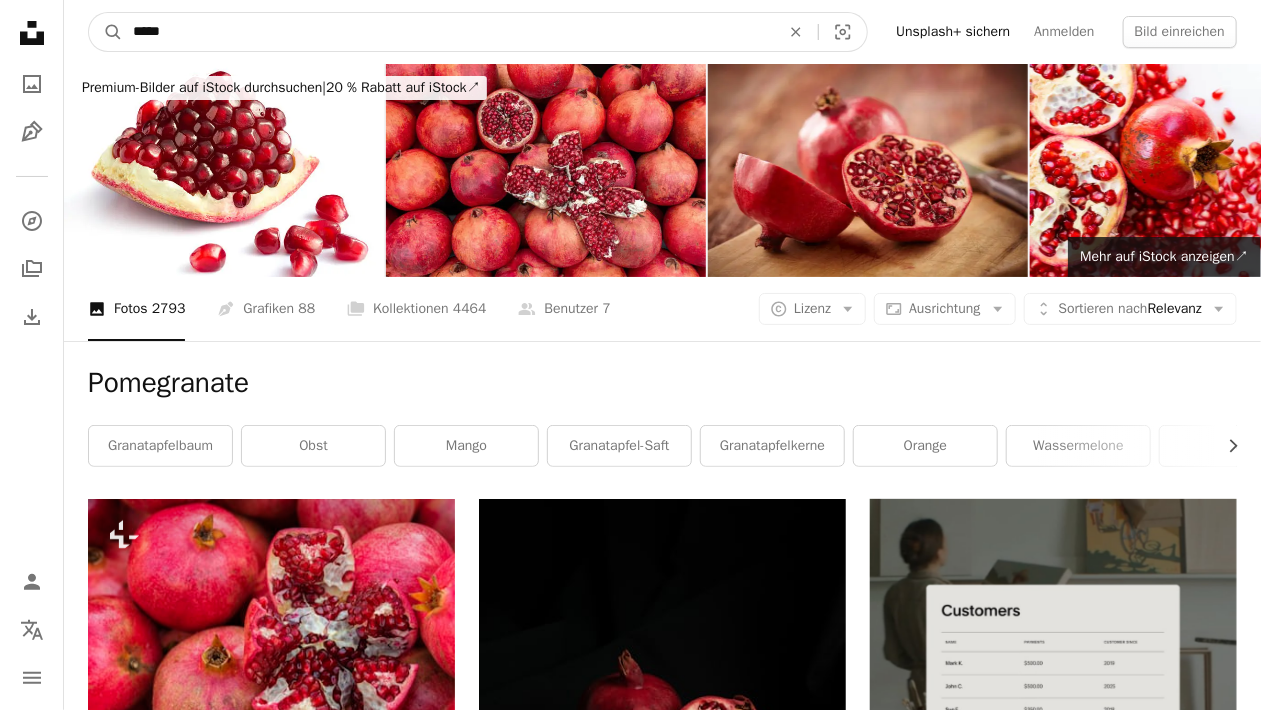 click on "A magnifying glass" at bounding box center (106, 32) 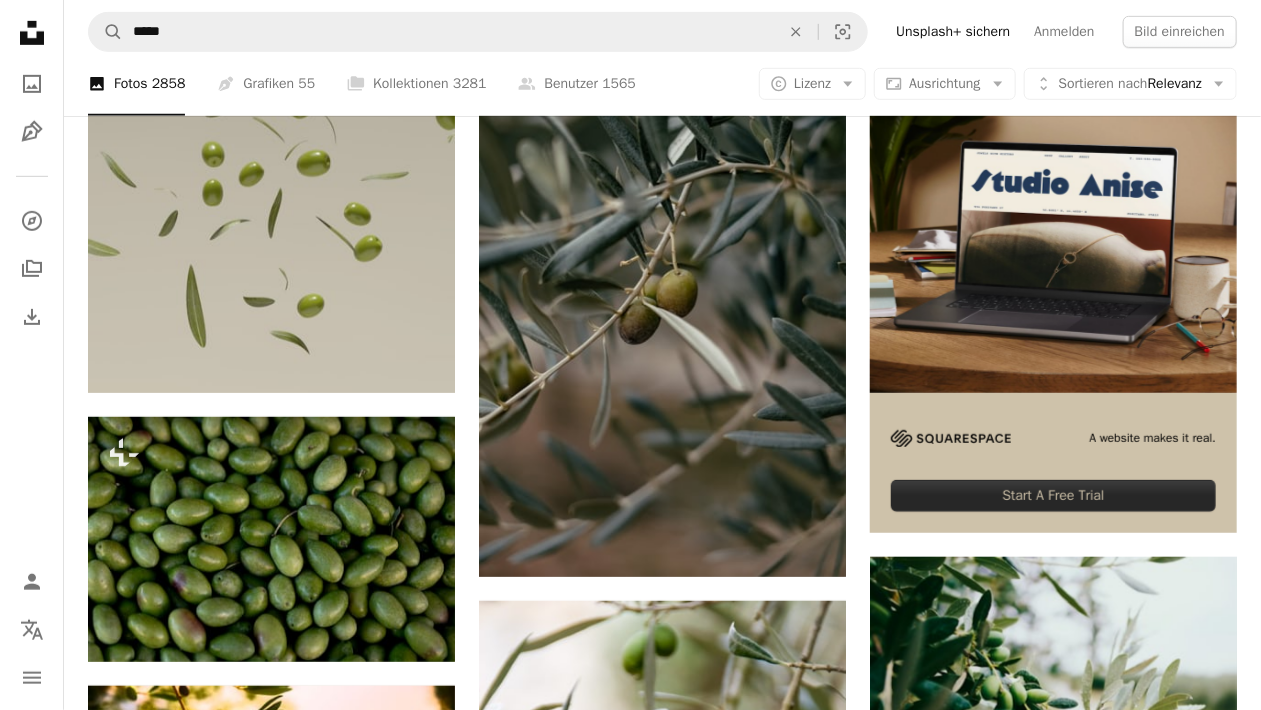 scroll, scrollTop: 407, scrollLeft: 0, axis: vertical 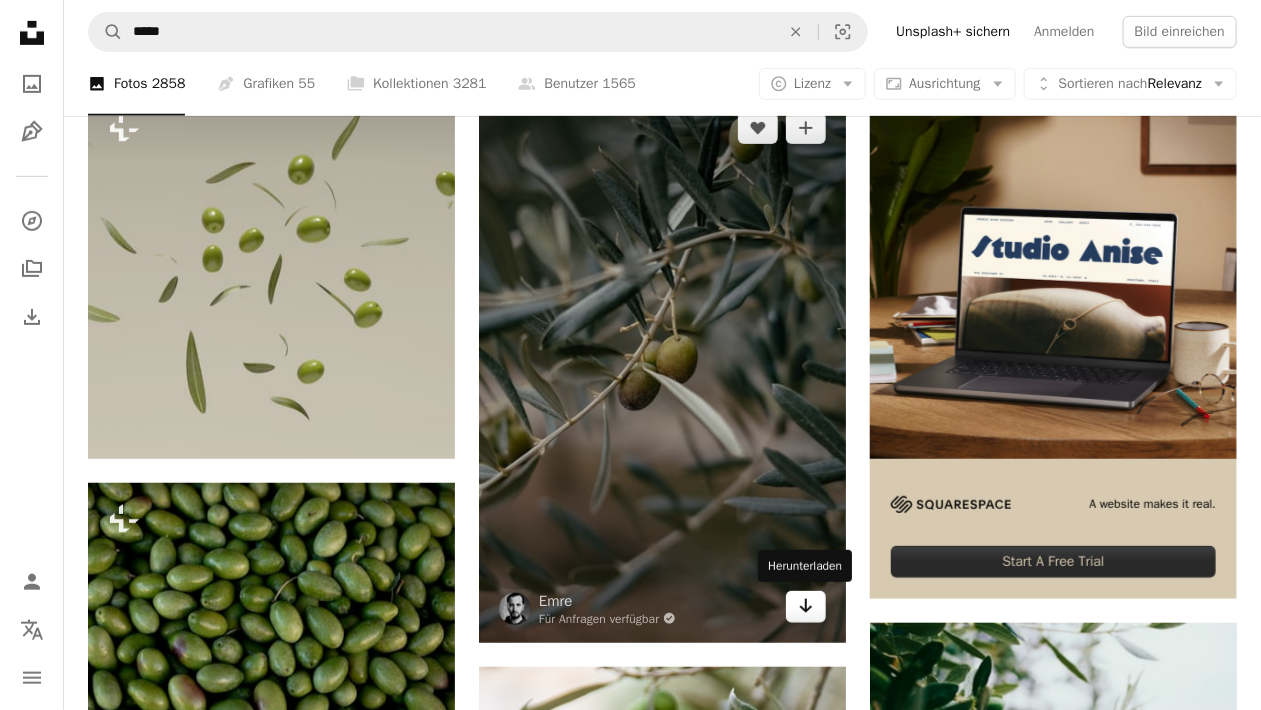 click on "Arrow pointing down" 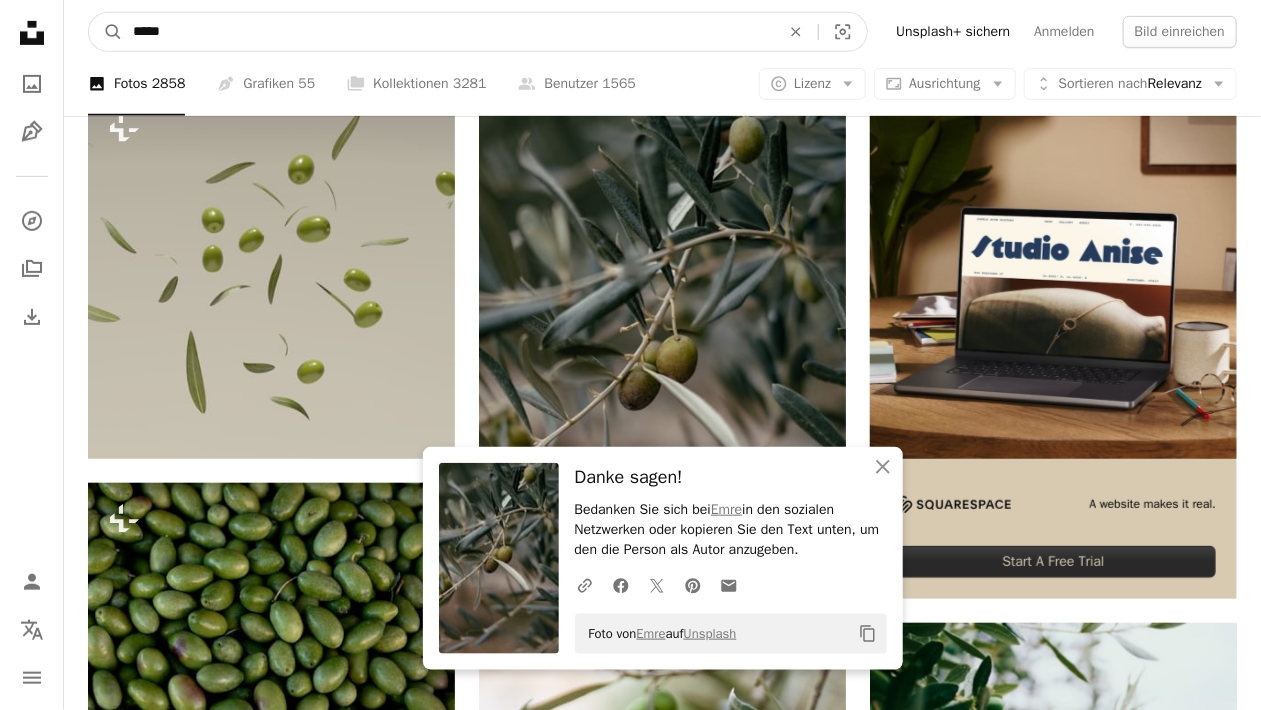click on "*****" at bounding box center (448, 32) 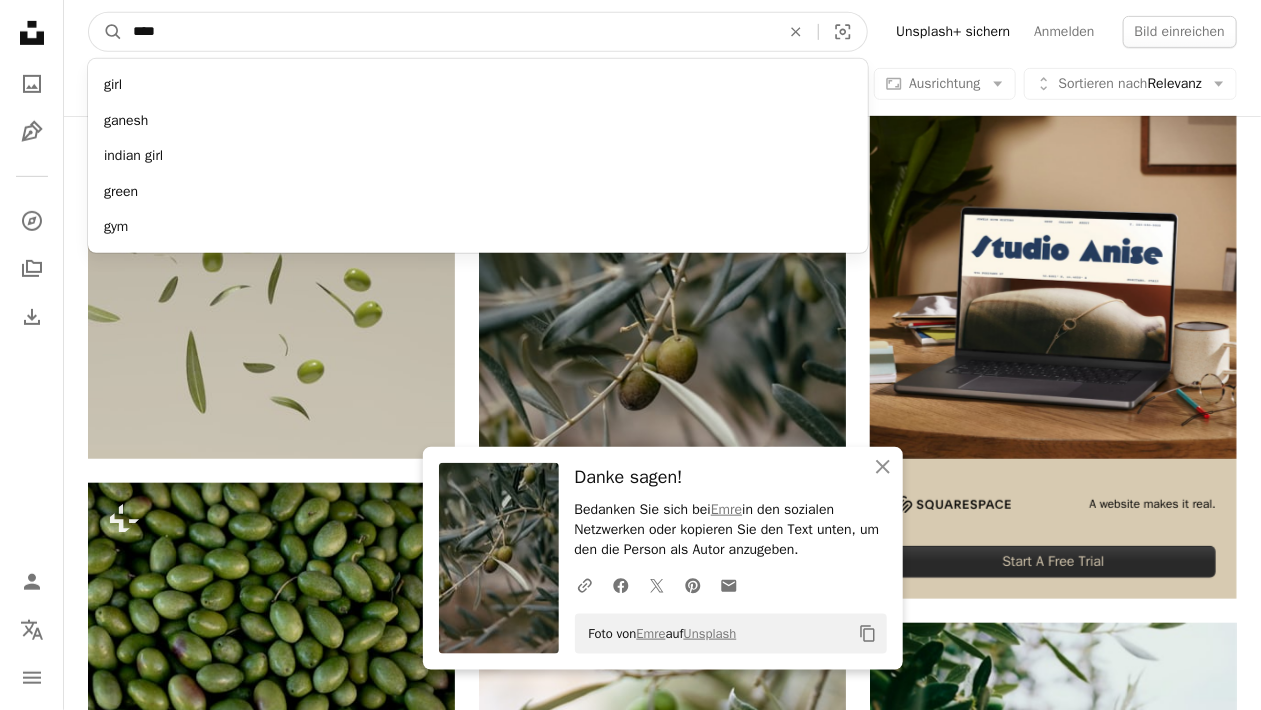 type on "*****" 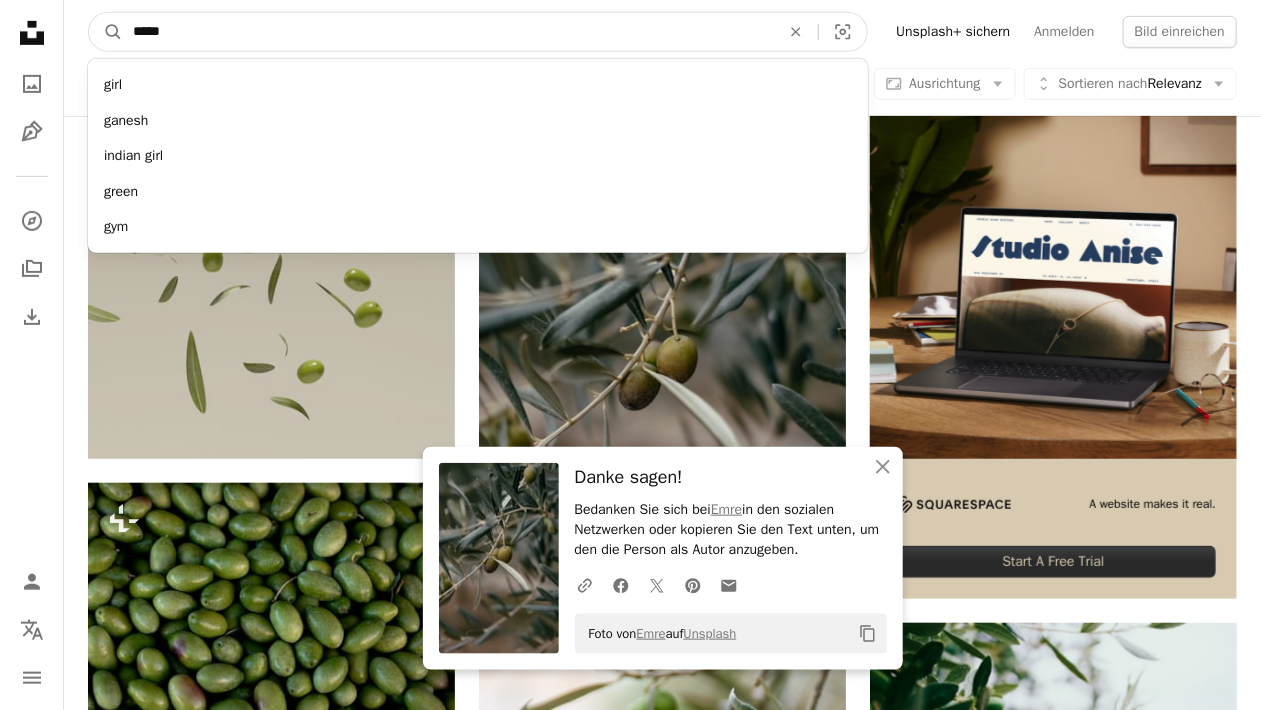 click on "A magnifying glass" at bounding box center (106, 32) 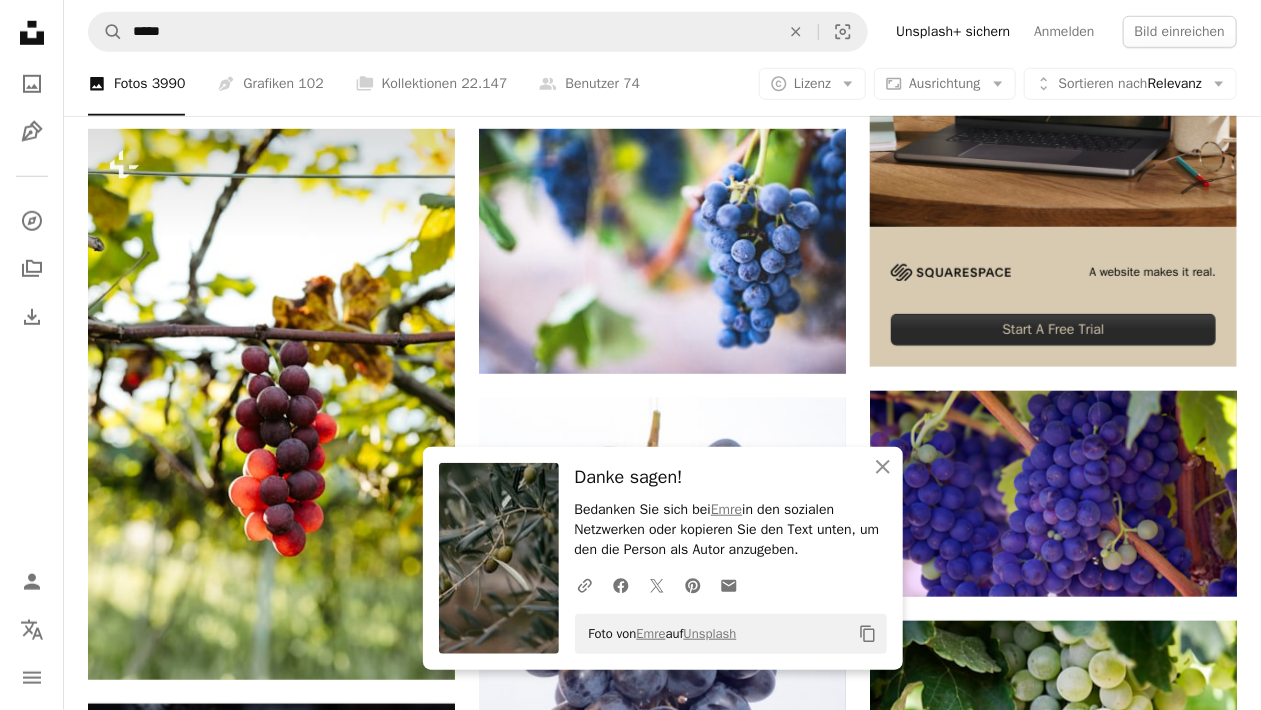scroll, scrollTop: 642, scrollLeft: 0, axis: vertical 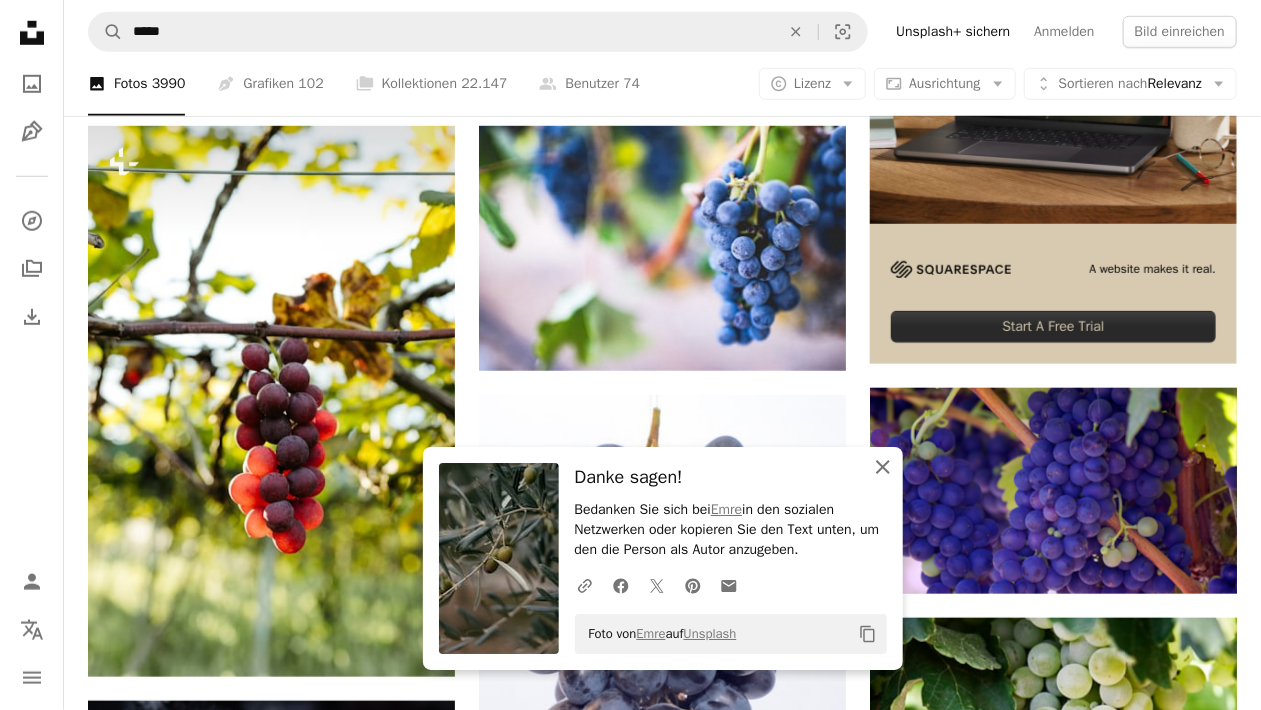 click on "An X shape" 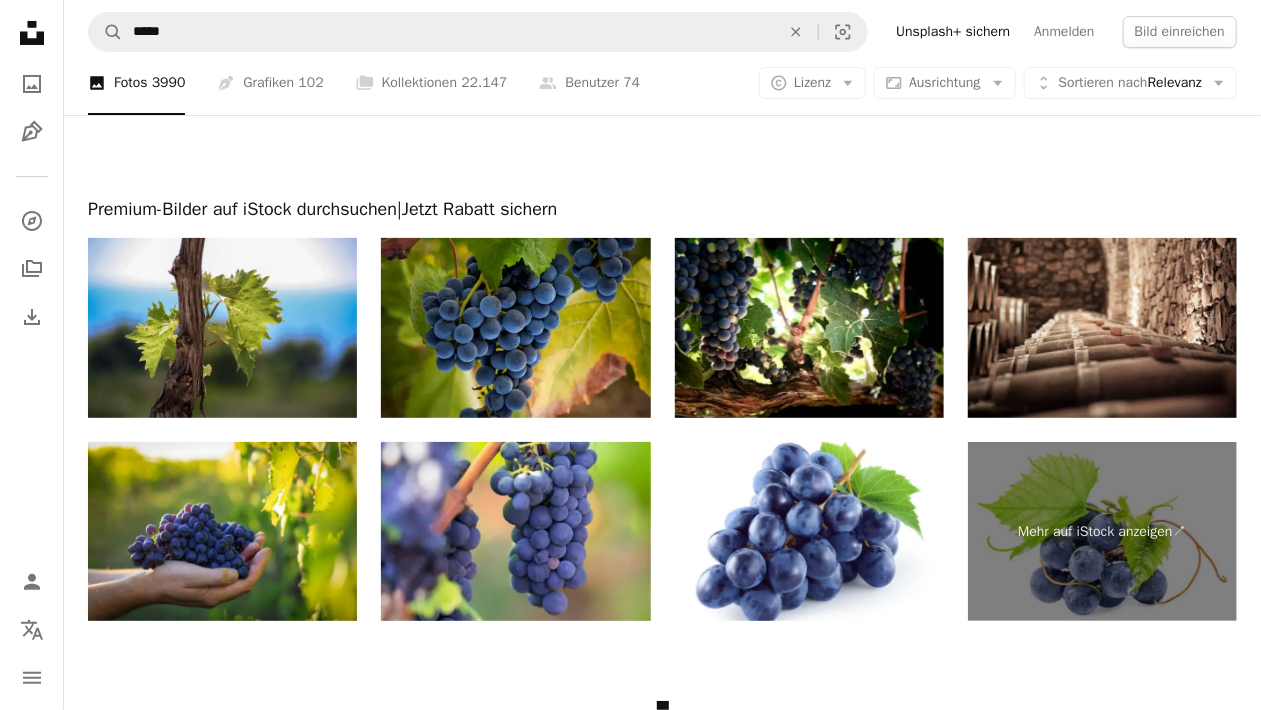 scroll, scrollTop: 3250, scrollLeft: 0, axis: vertical 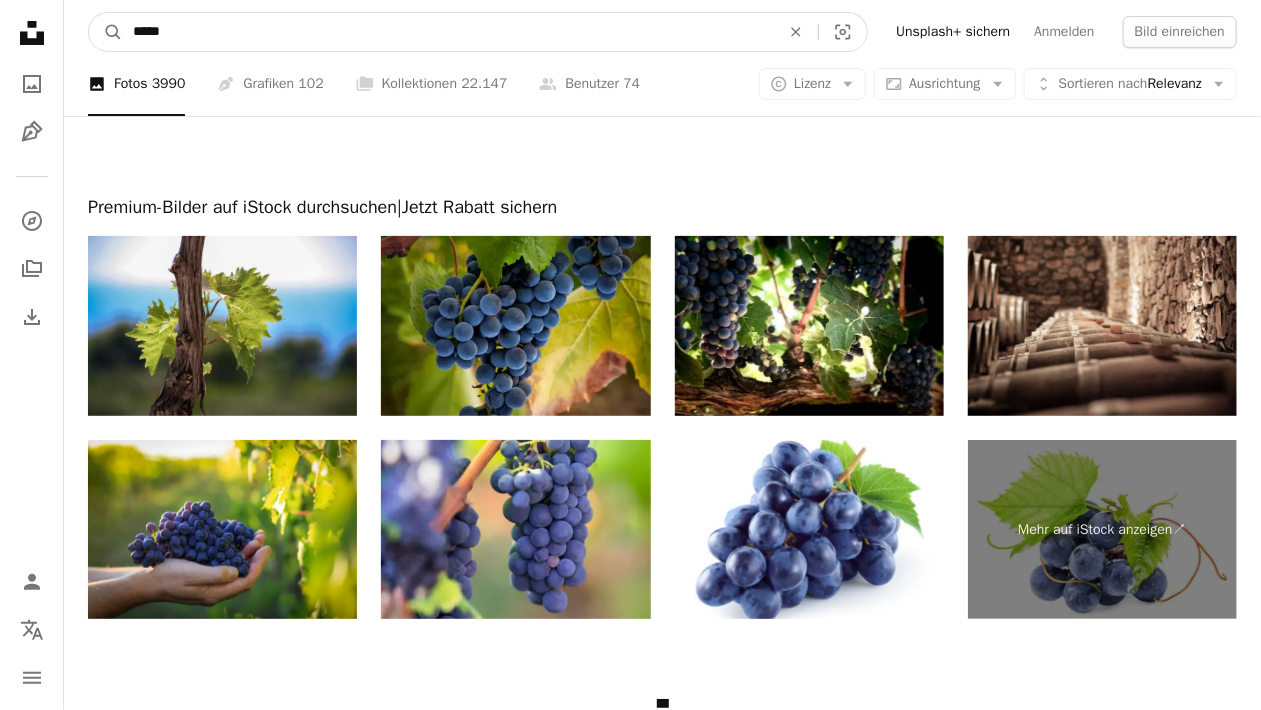 click on "*****" at bounding box center [448, 32] 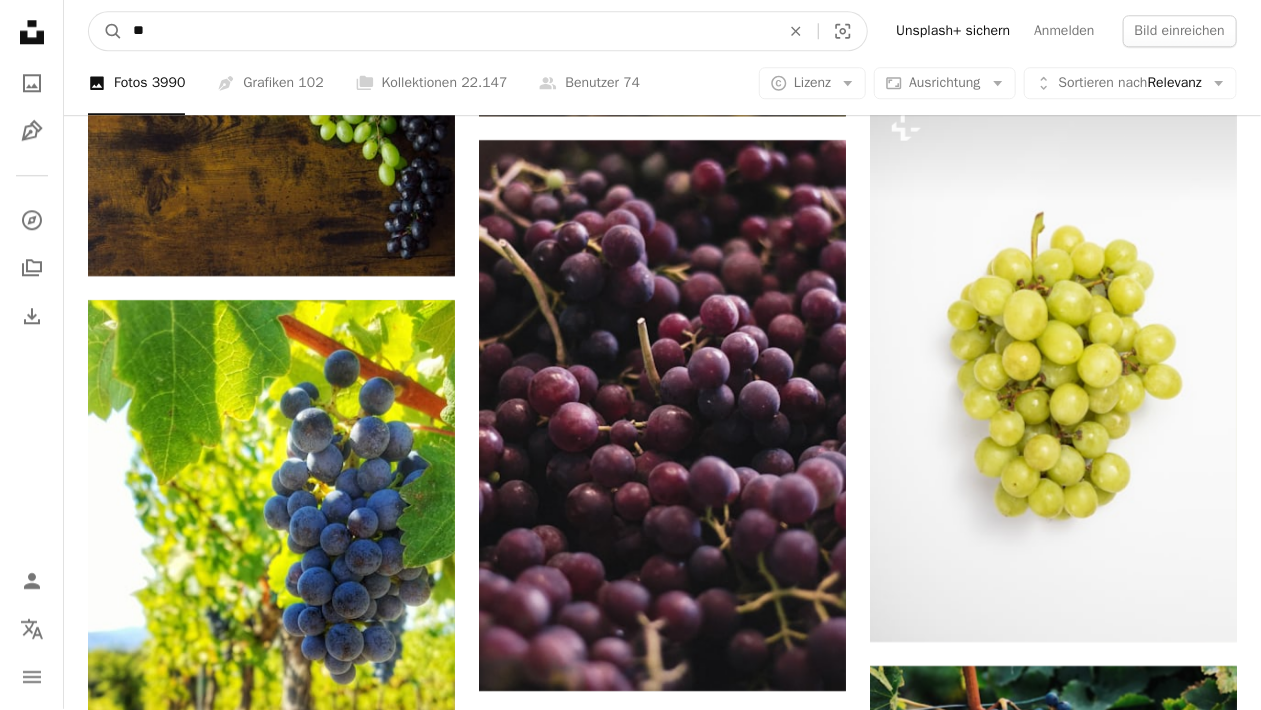 scroll, scrollTop: 2275, scrollLeft: 0, axis: vertical 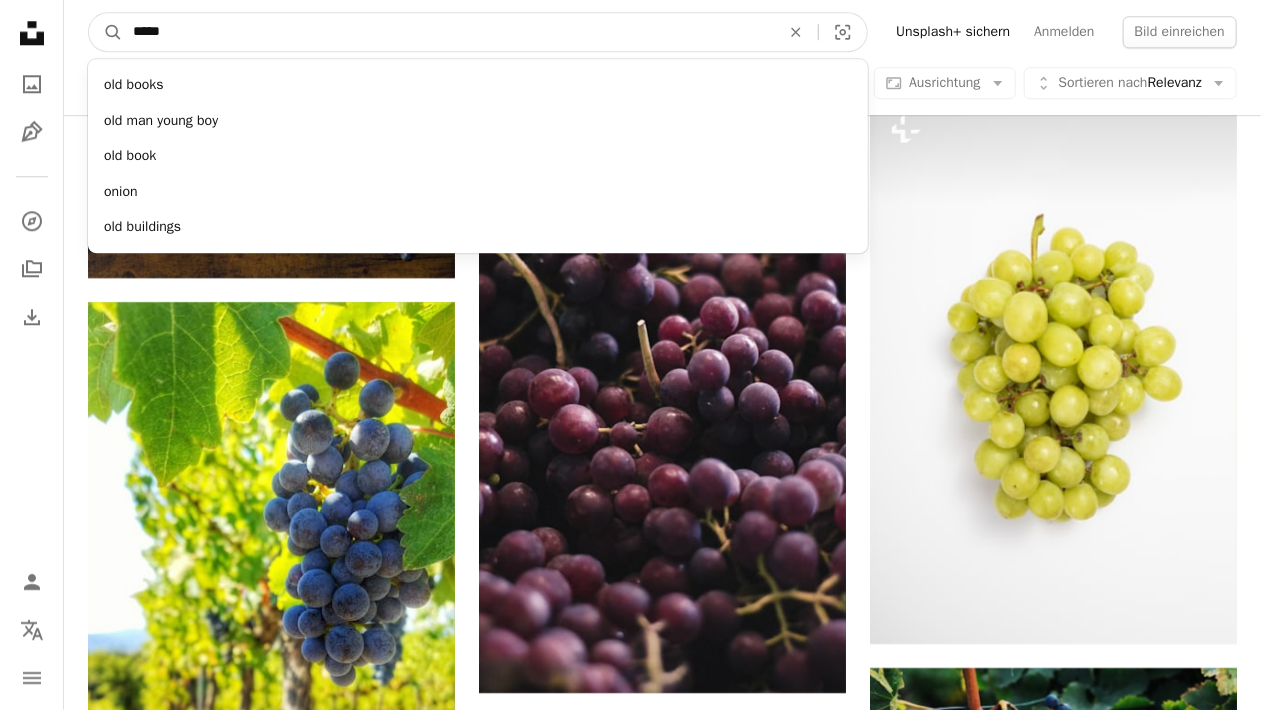 type on "*****" 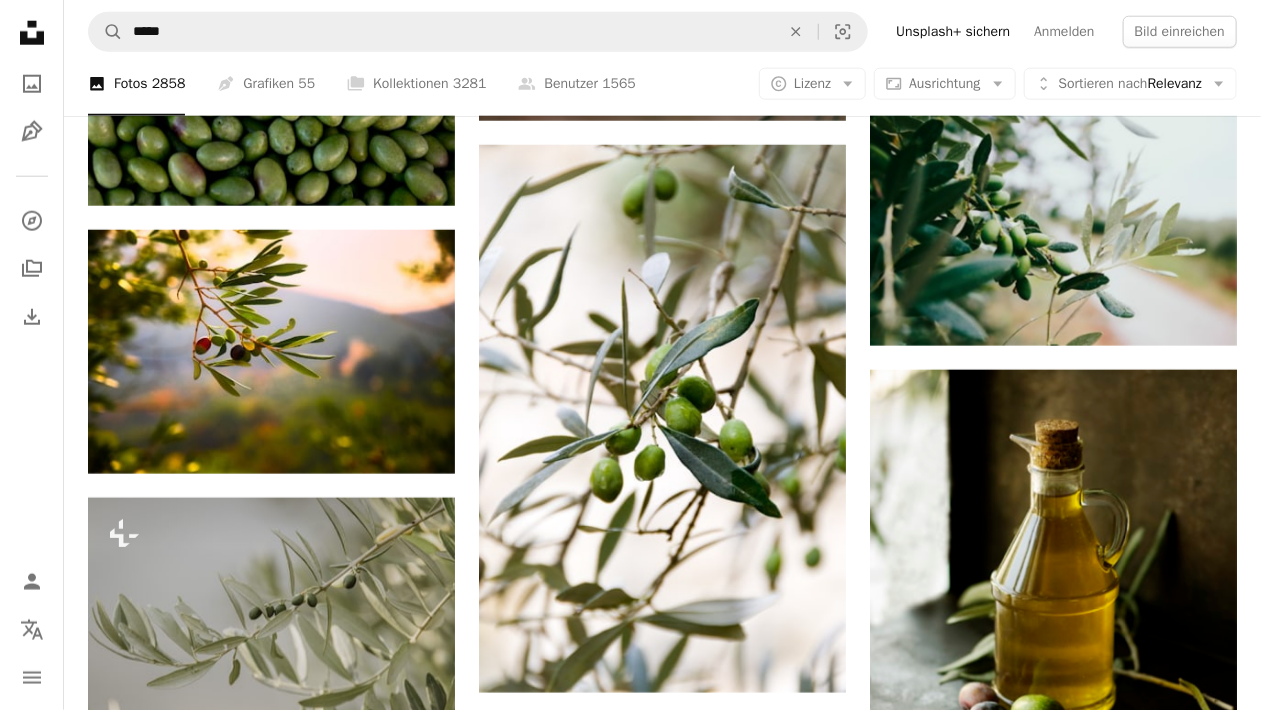 scroll, scrollTop: 930, scrollLeft: 0, axis: vertical 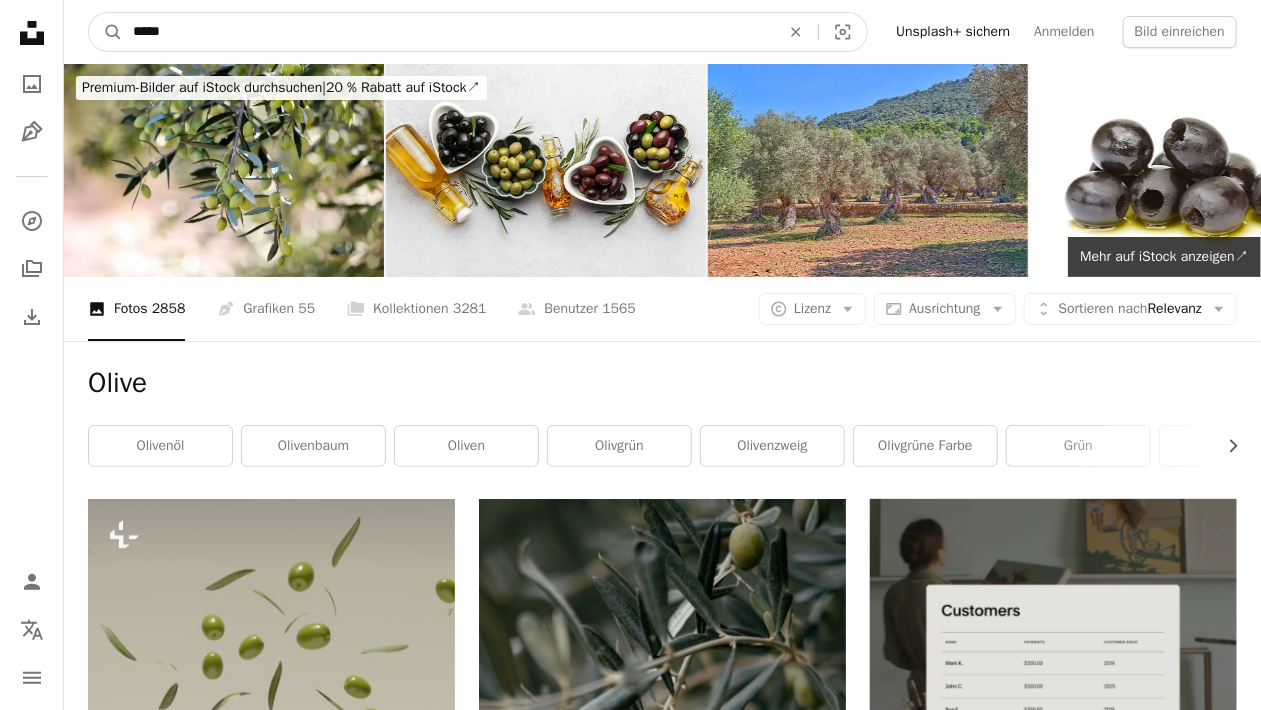 click on "*****" at bounding box center (448, 32) 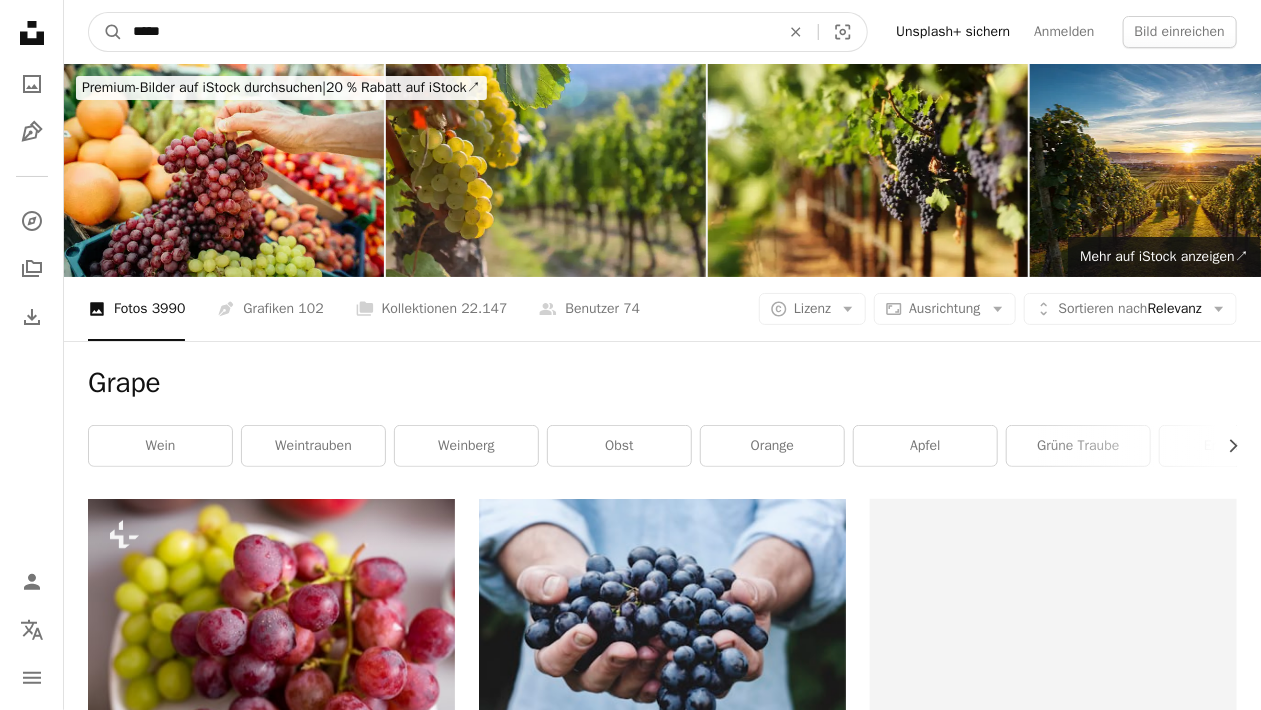 click on "*****" at bounding box center [448, 32] 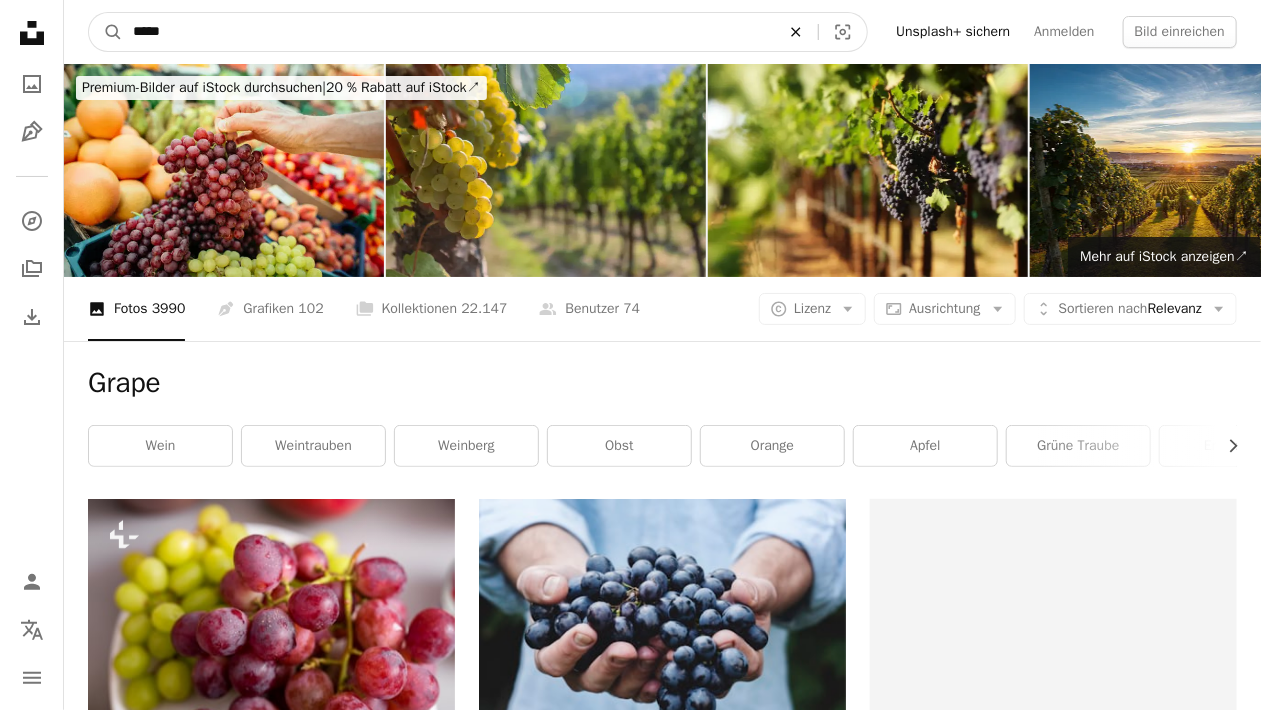 click on "An X shape" 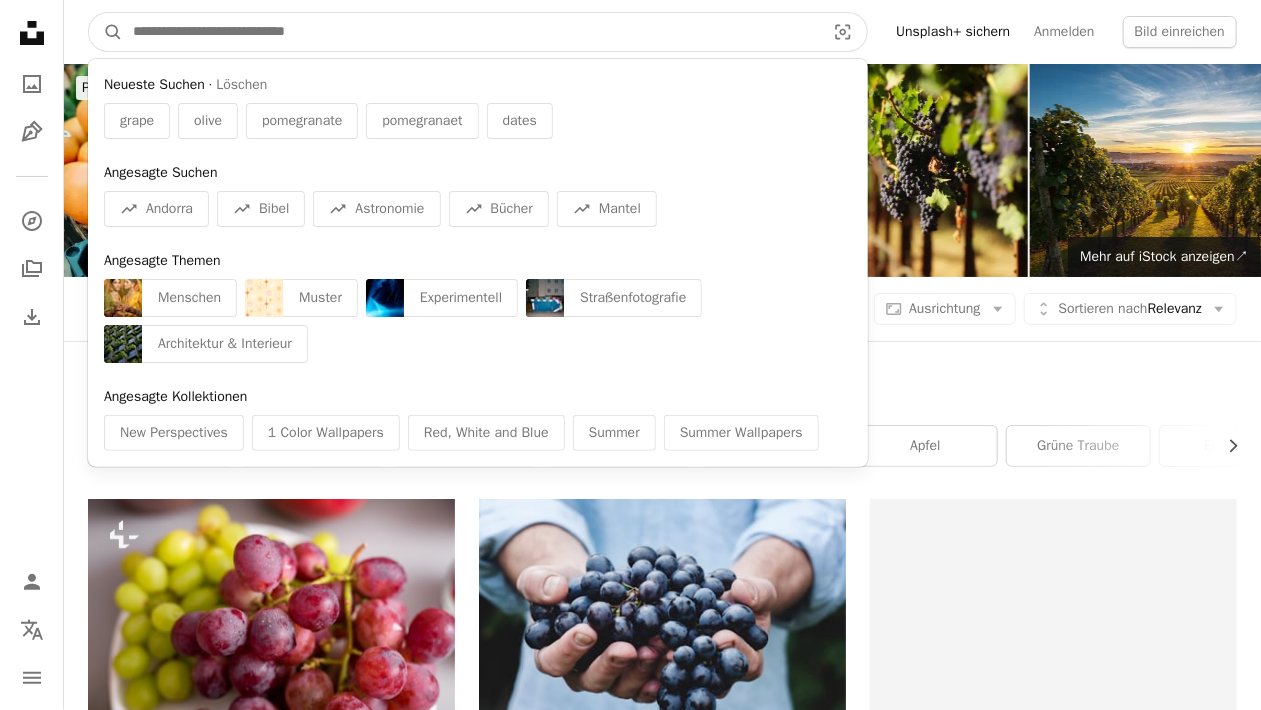 click at bounding box center (471, 32) 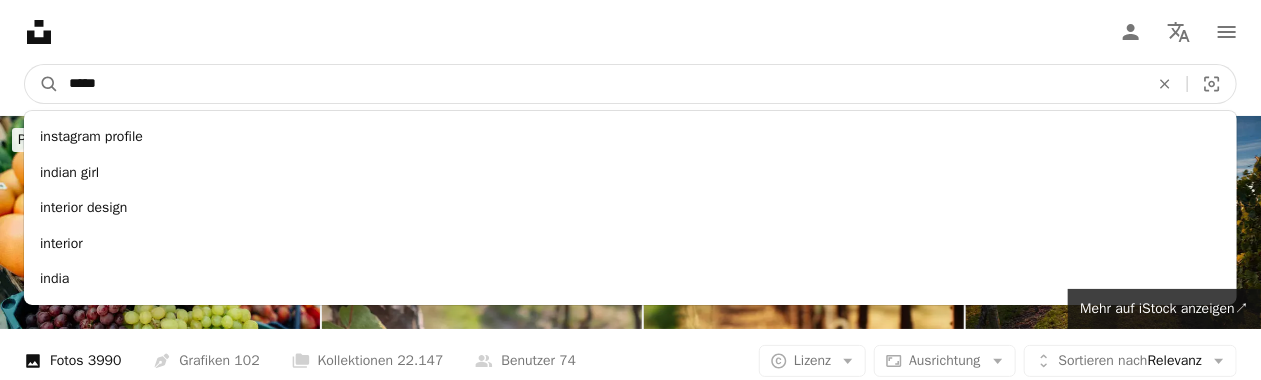 type on "******" 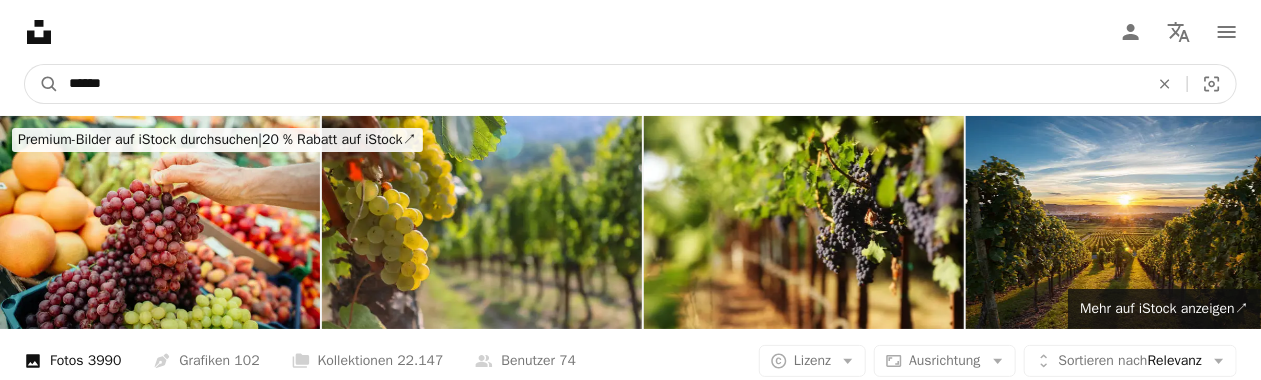 click on "A magnifying glass" at bounding box center (42, 84) 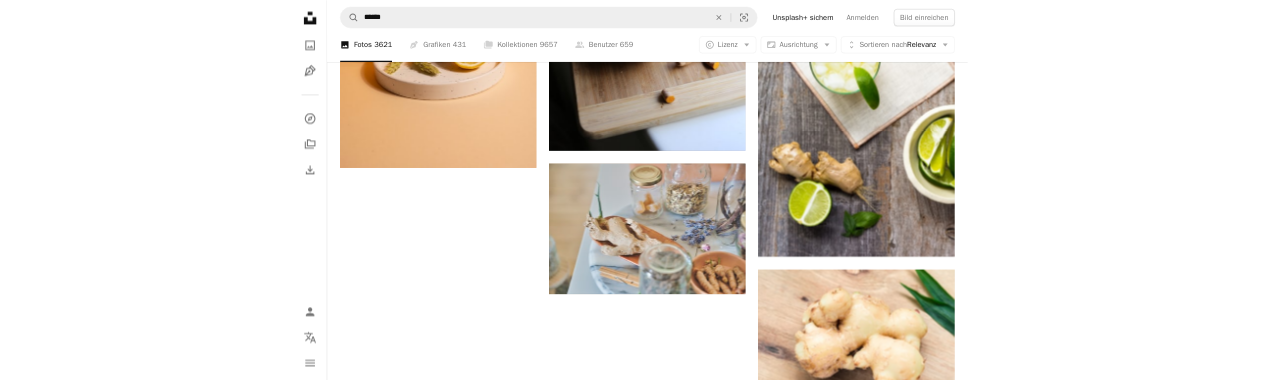 scroll, scrollTop: 2710, scrollLeft: 0, axis: vertical 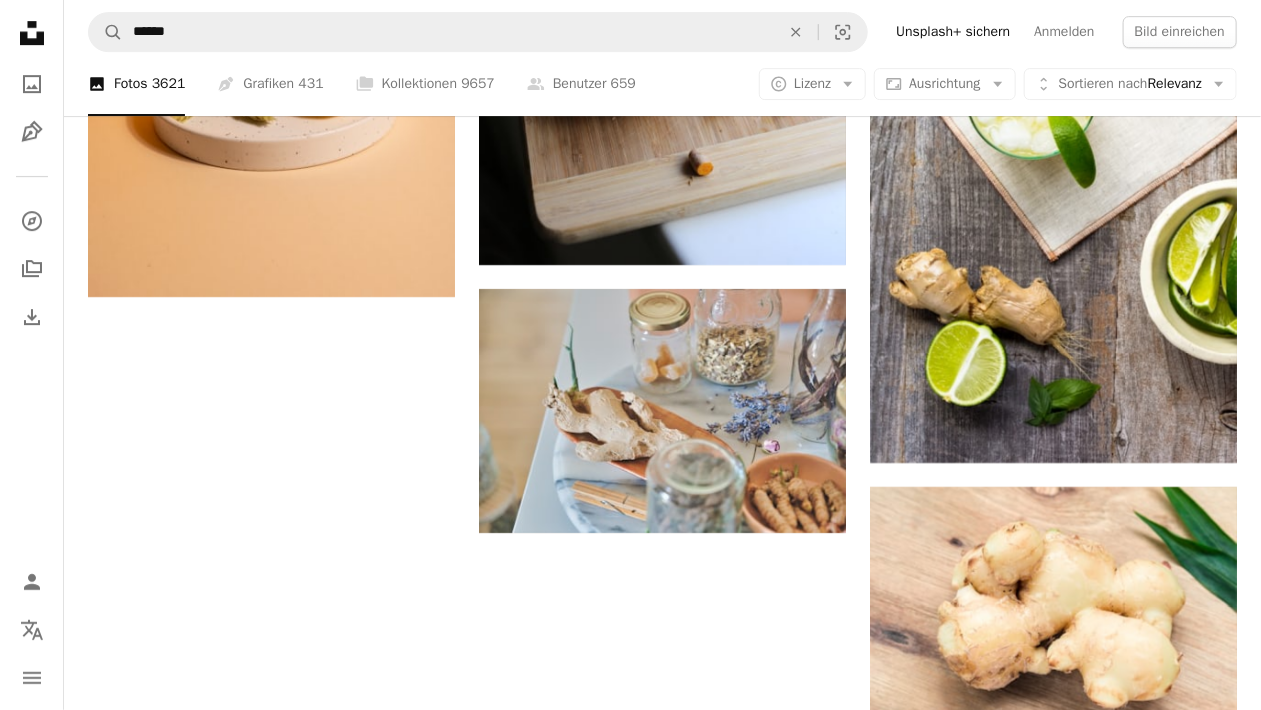 click on "A magnifying glass ****** An X shape Visual search Unsplash+ sichern Anmelden Bild einreichen" at bounding box center (662, 32) 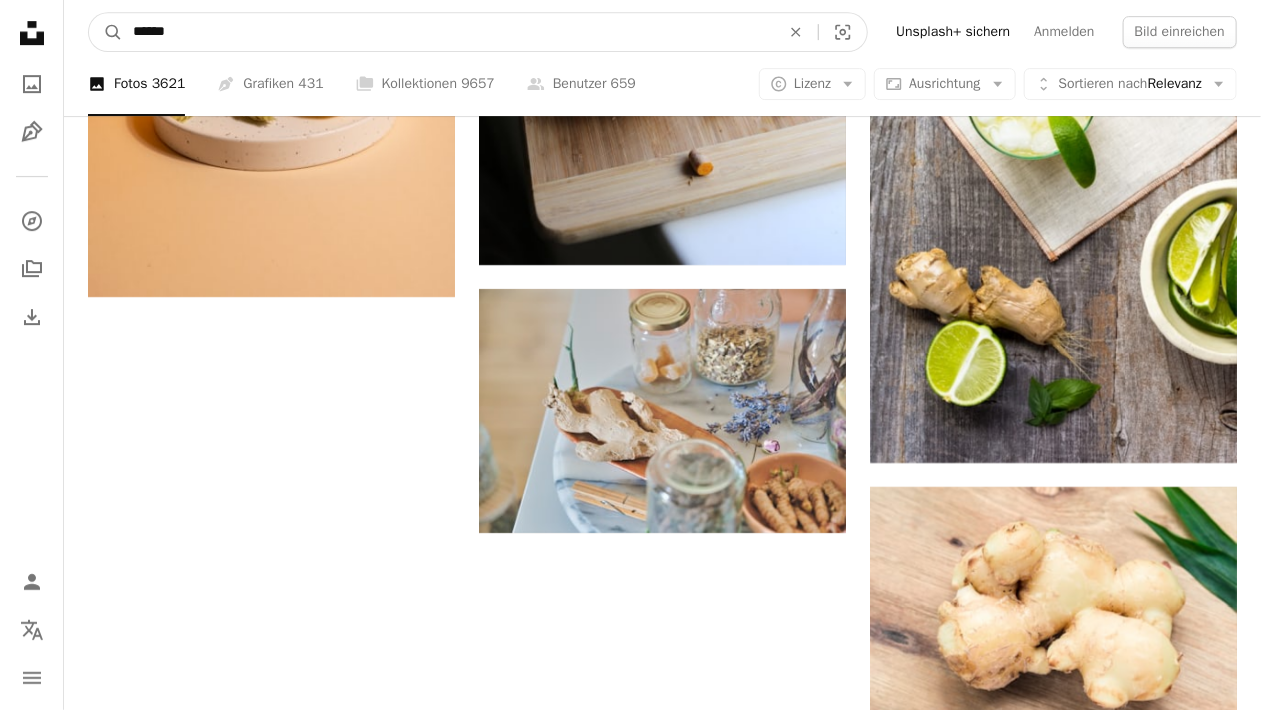 click on "******" at bounding box center [448, 32] 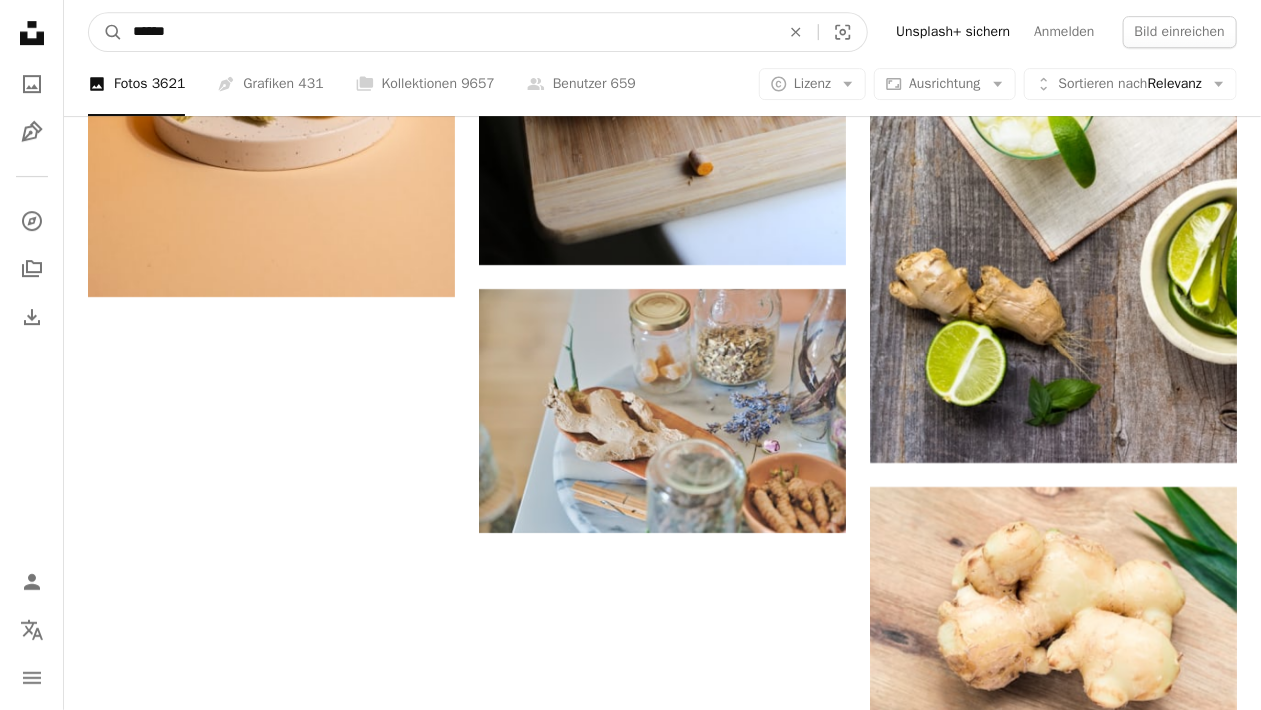 click on "******" at bounding box center (448, 32) 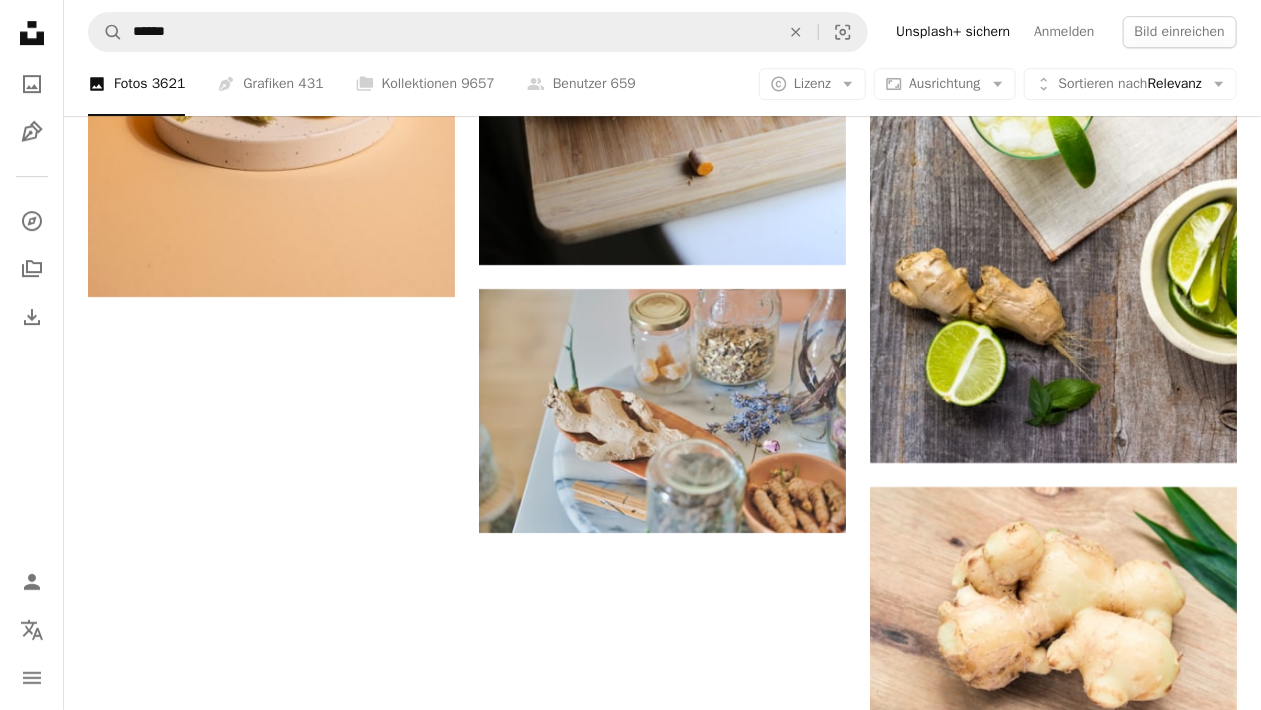 click on "Unsplash logo Unsplash-Startseite A photo Pen Tool A compass A stack of folders Download Person Localization icon navigation menu" at bounding box center (32, 355) 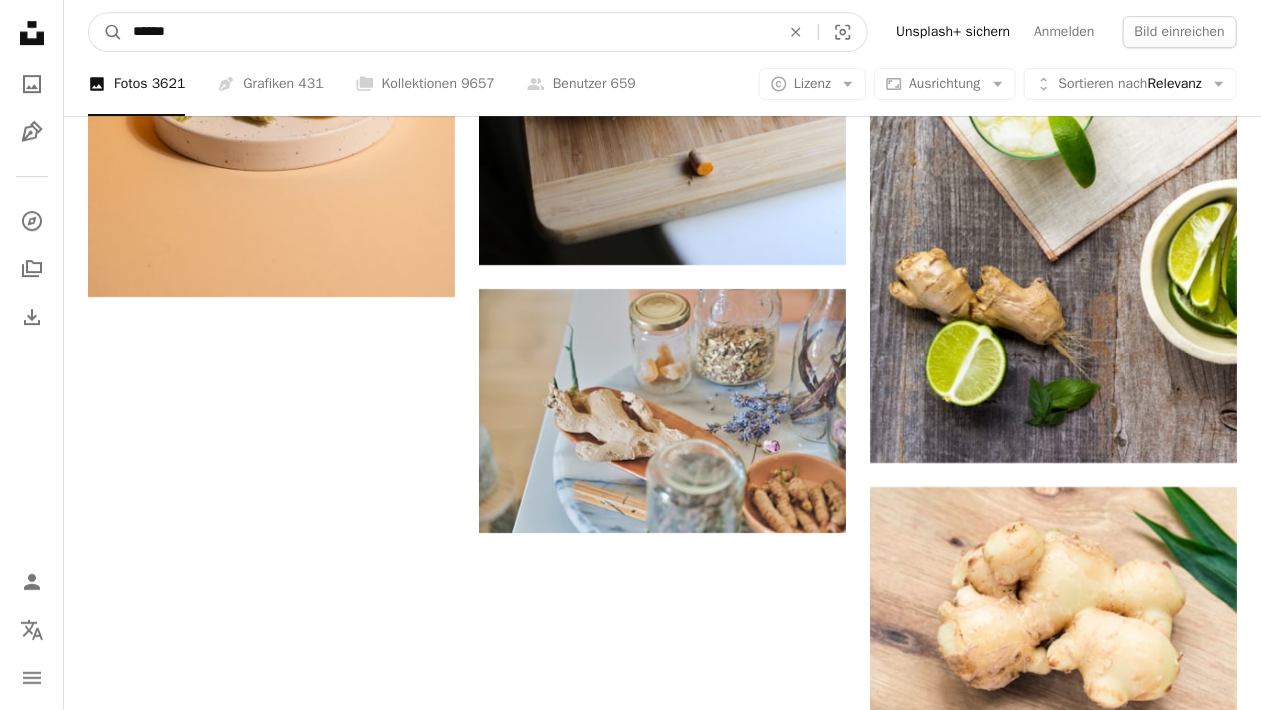 click on "******" at bounding box center (448, 32) 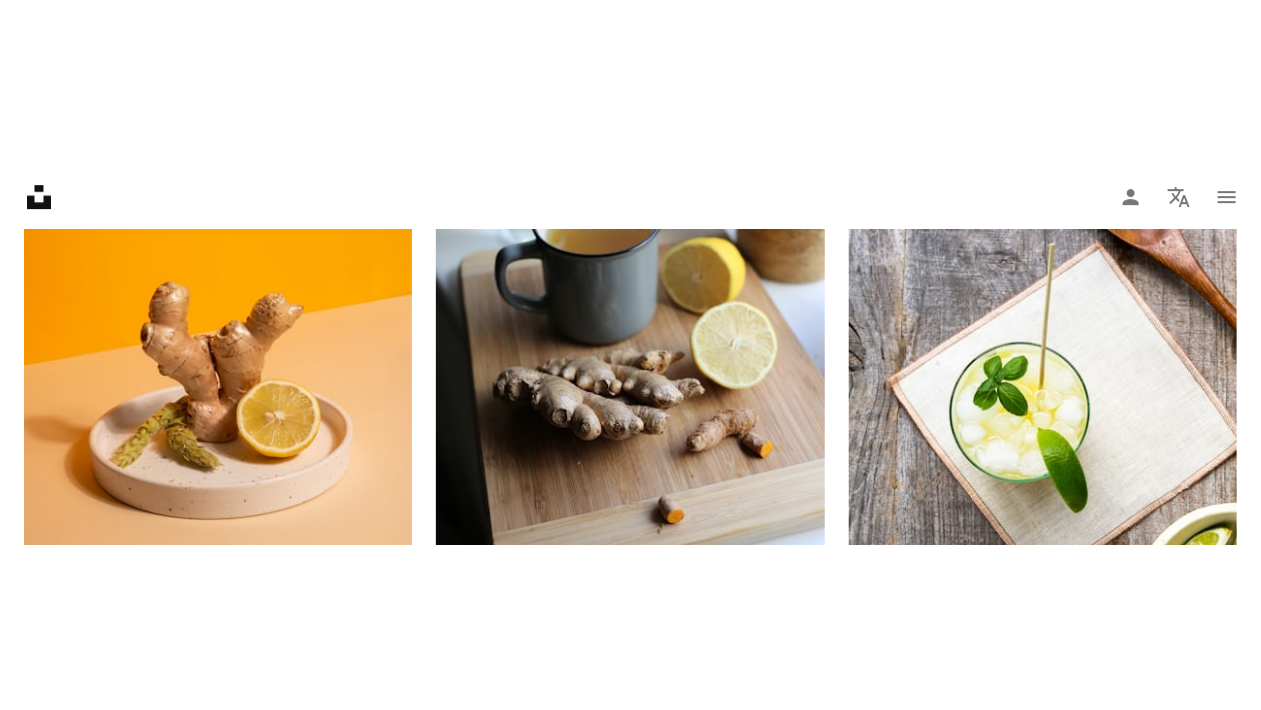 scroll, scrollTop: 74, scrollLeft: 0, axis: vertical 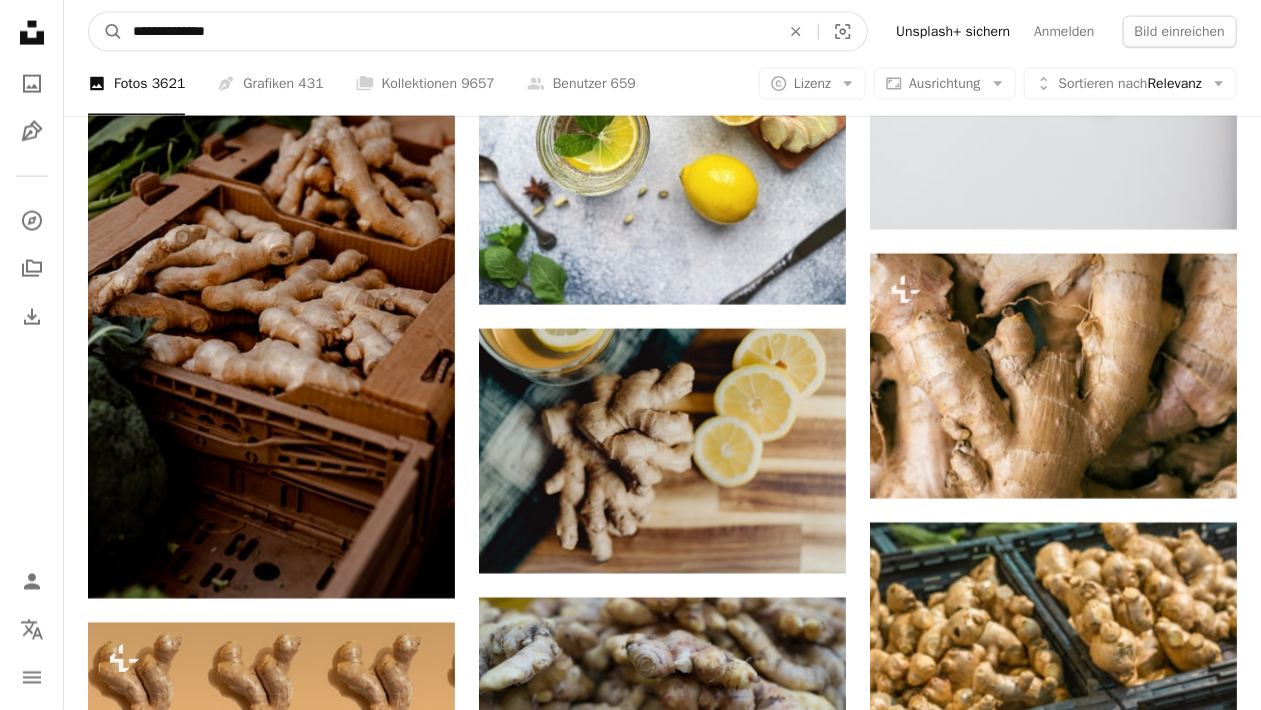 type on "**********" 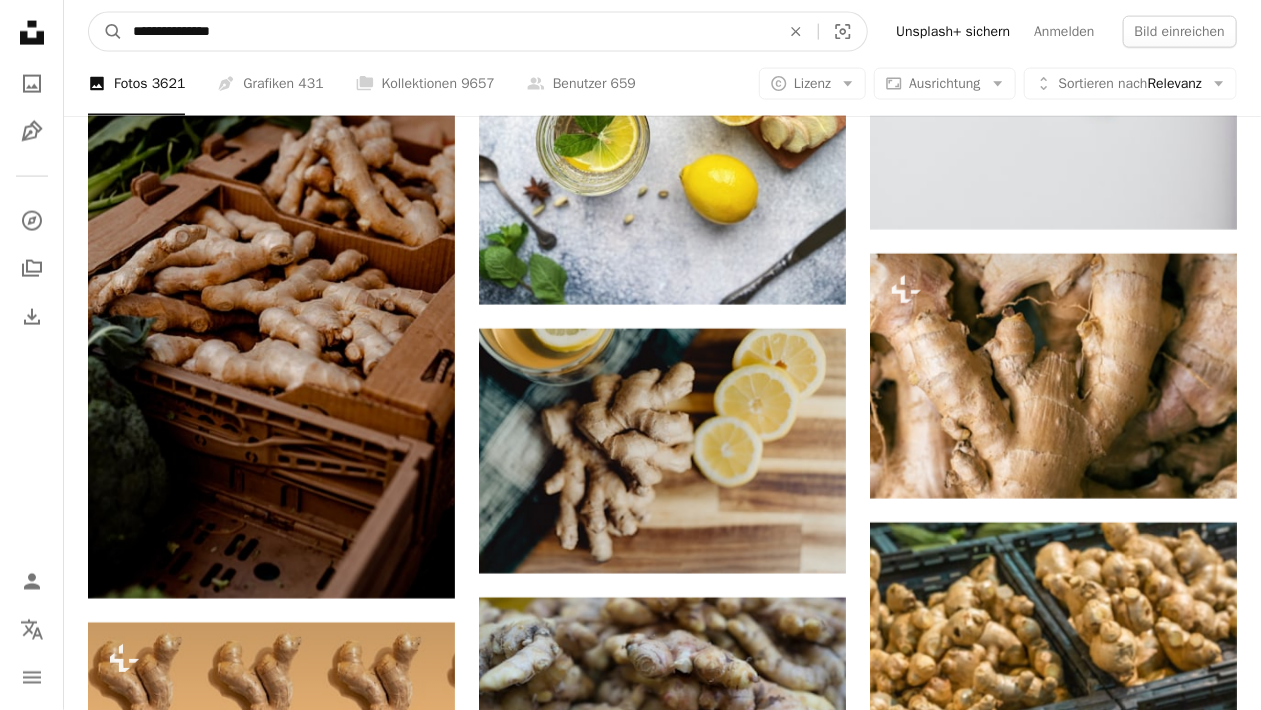 click on "A magnifying glass" at bounding box center (106, 32) 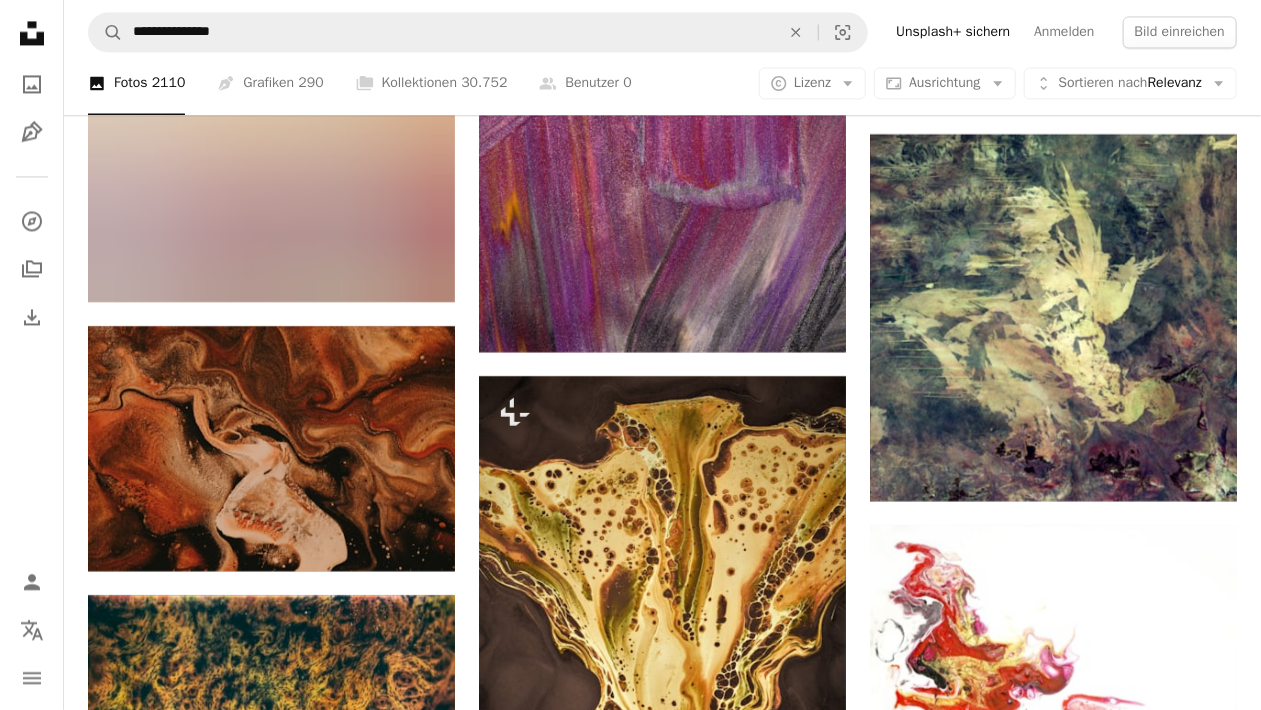 scroll, scrollTop: 1786, scrollLeft: 0, axis: vertical 